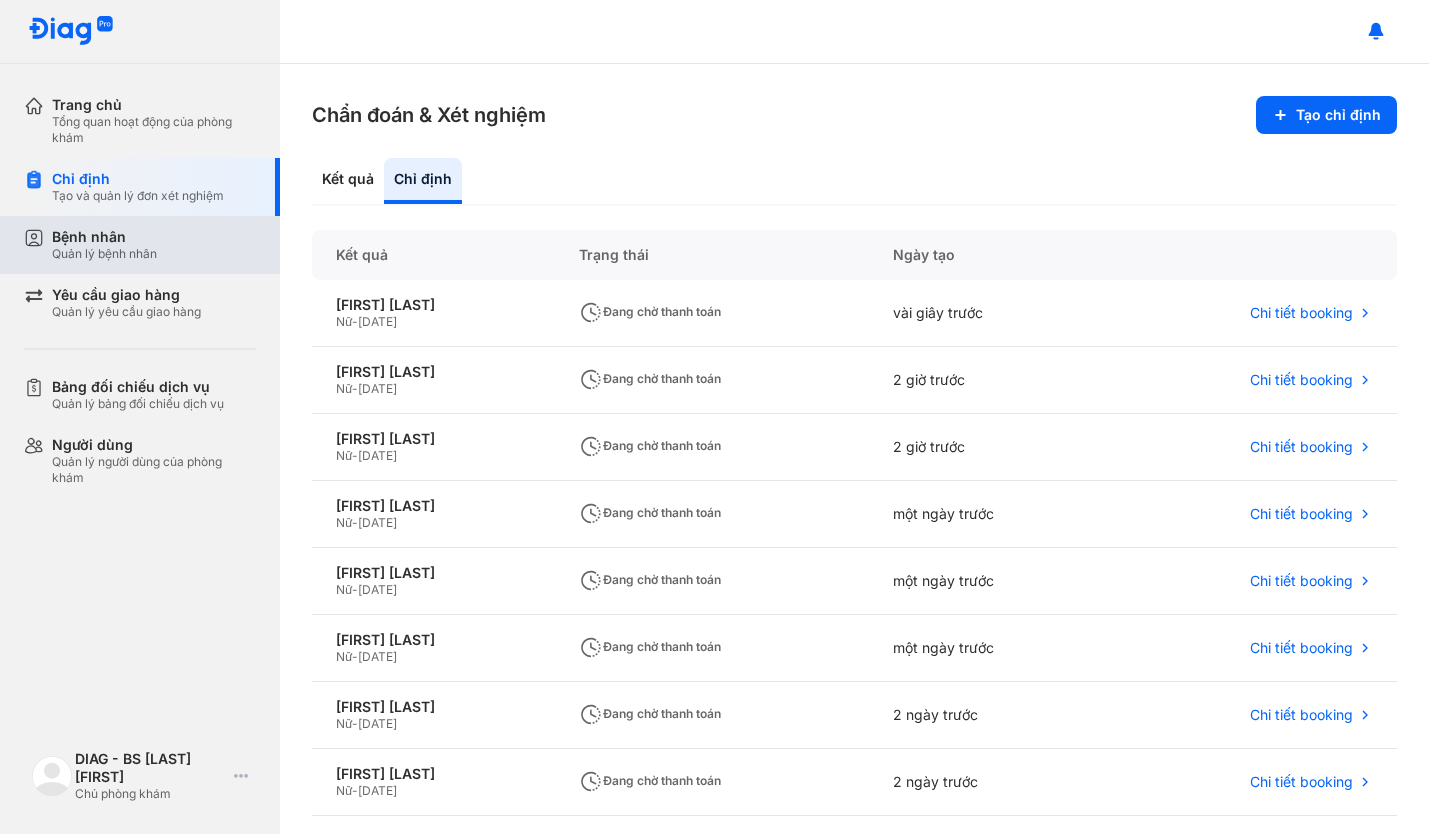 scroll, scrollTop: 0, scrollLeft: 0, axis: both 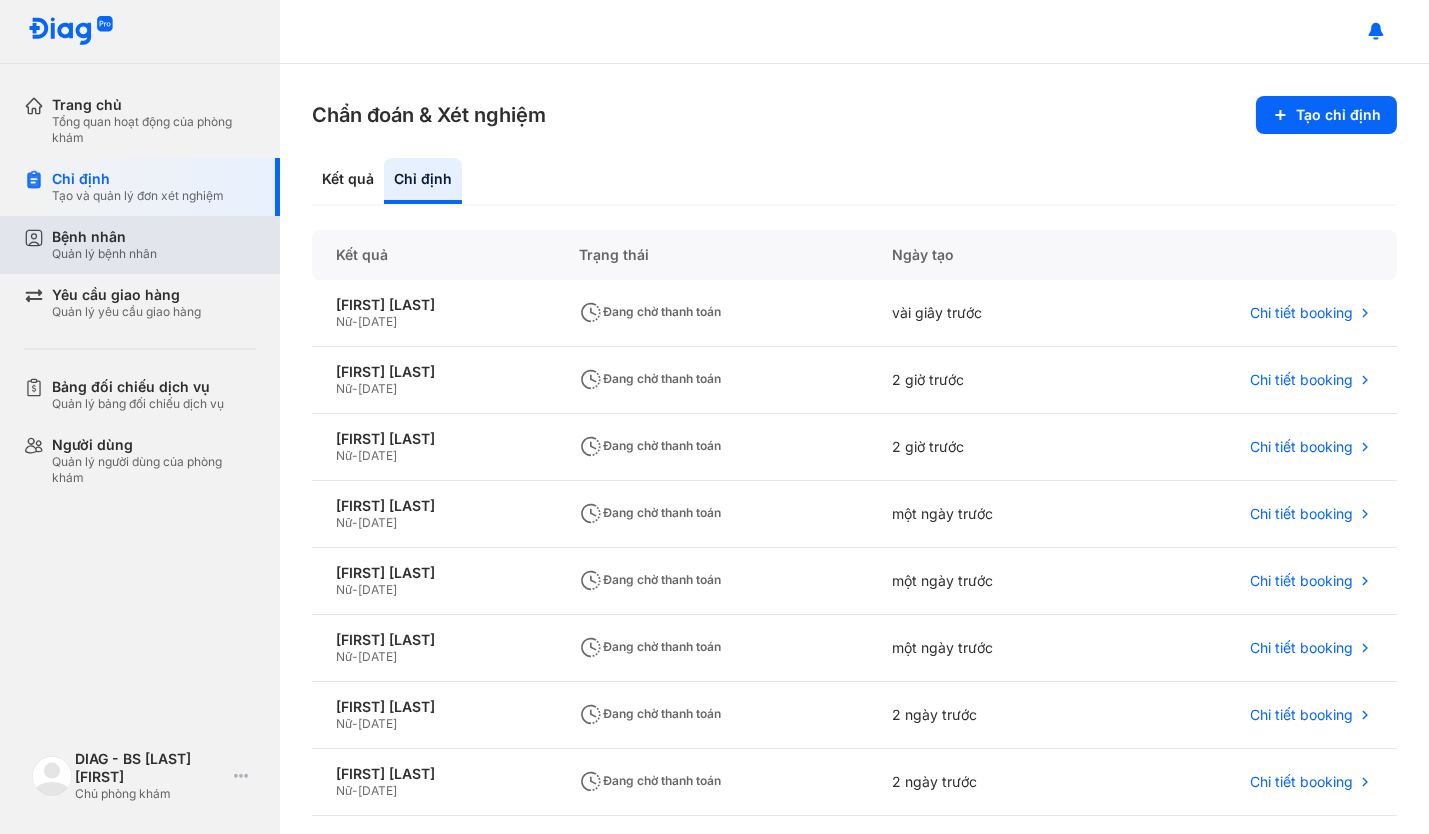 click on "Quản lý bệnh nhân" at bounding box center (104, 254) 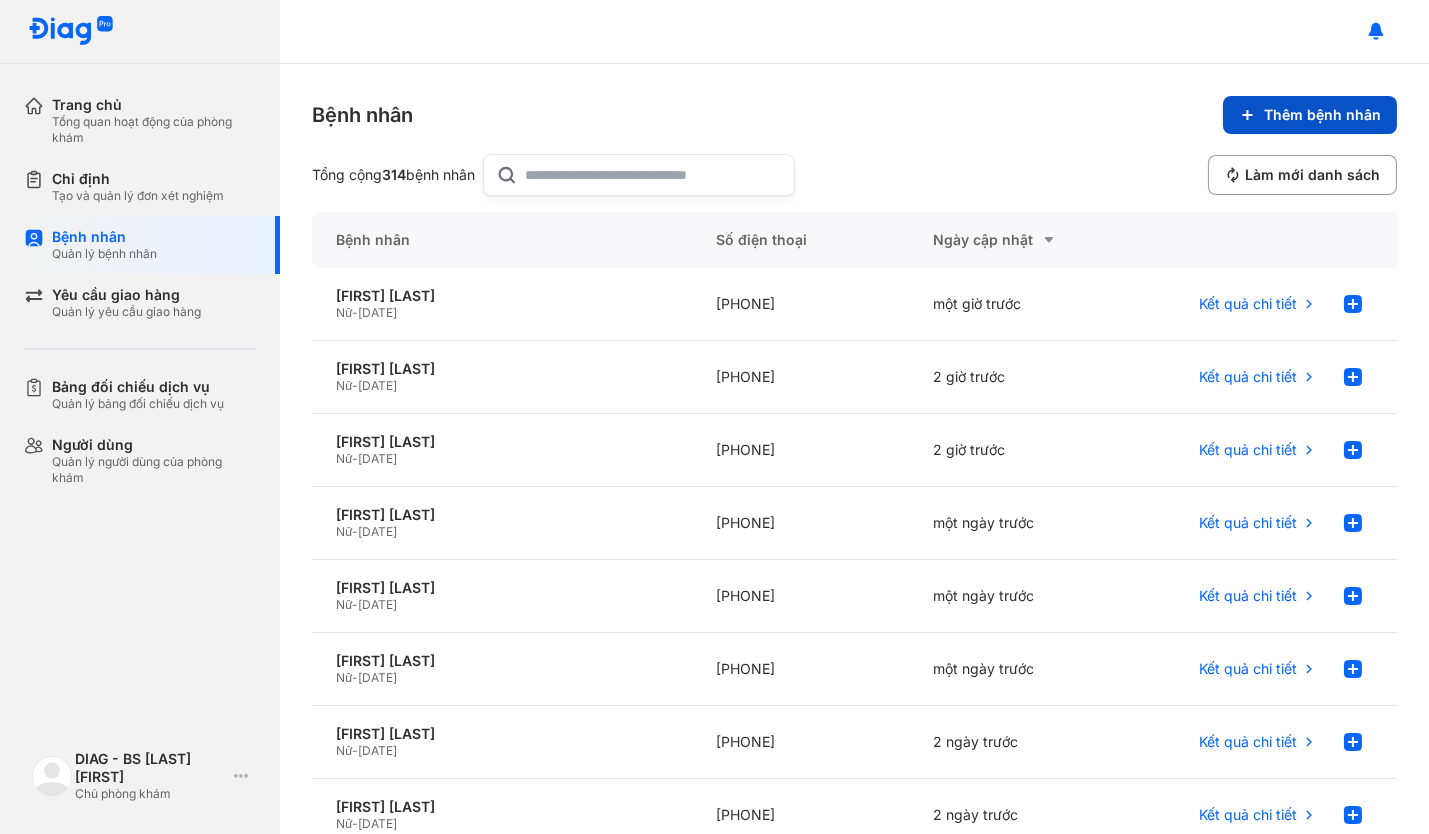 click on "Thêm bệnh nhân" 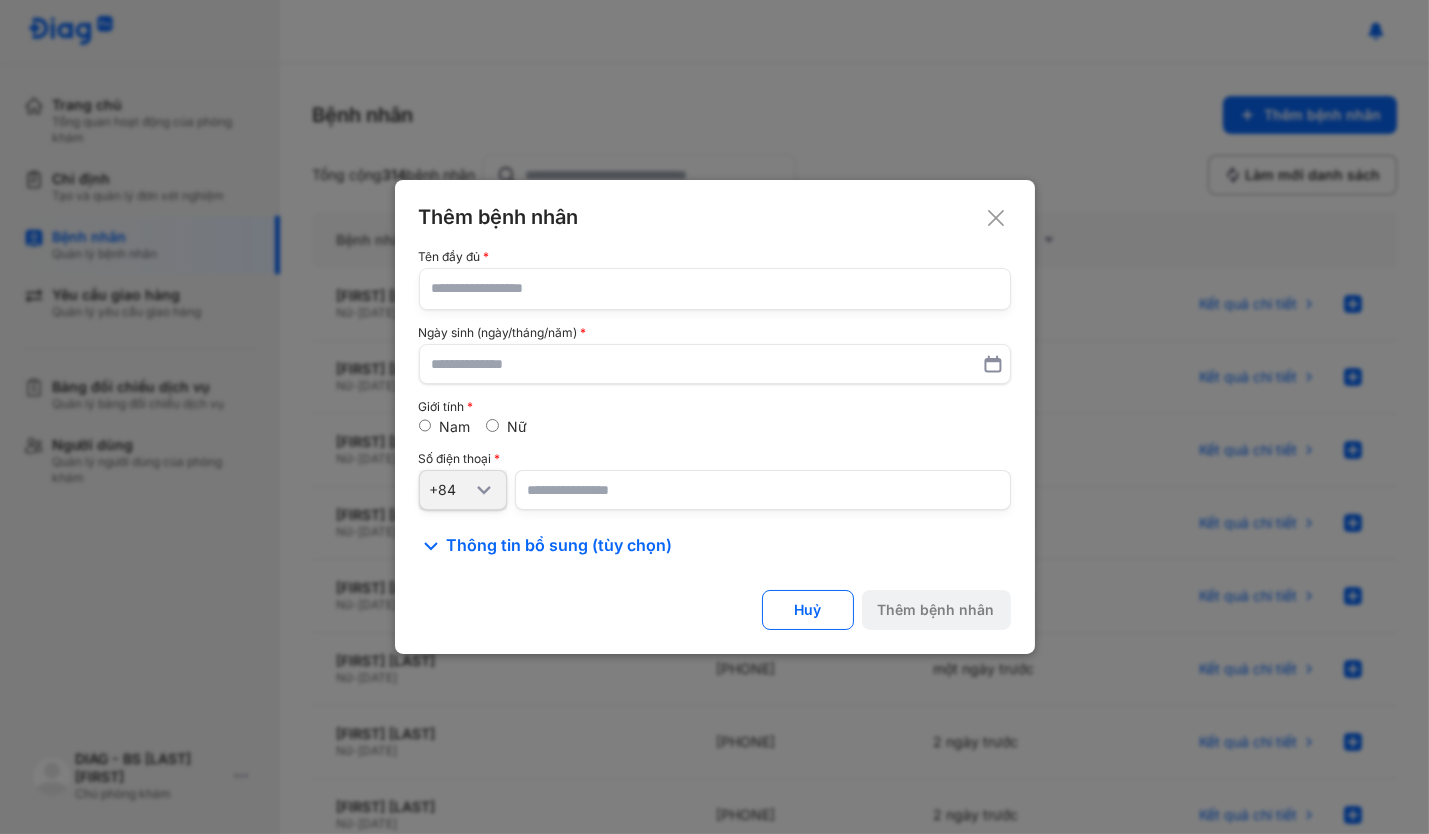 click 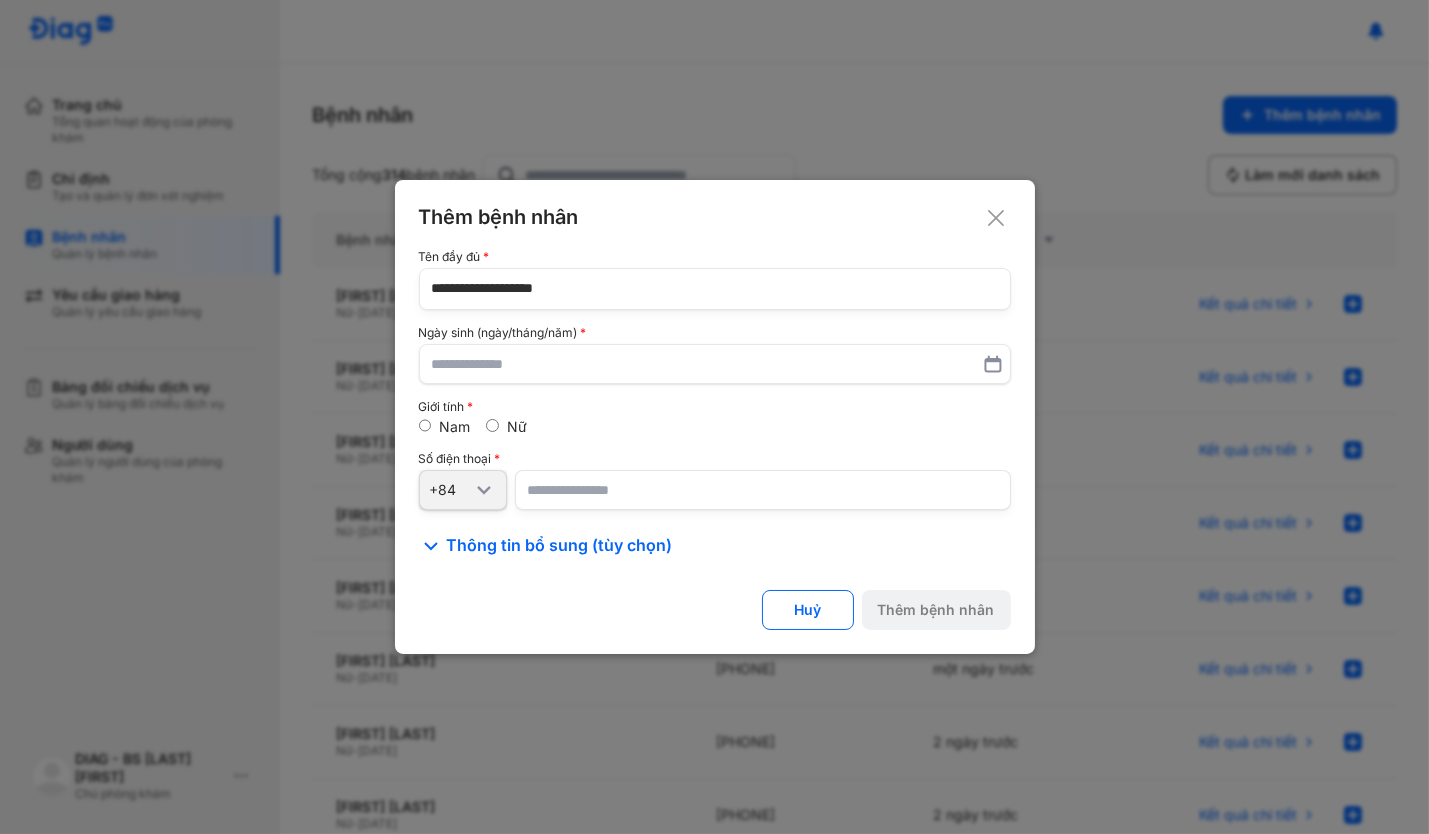 type on "**********" 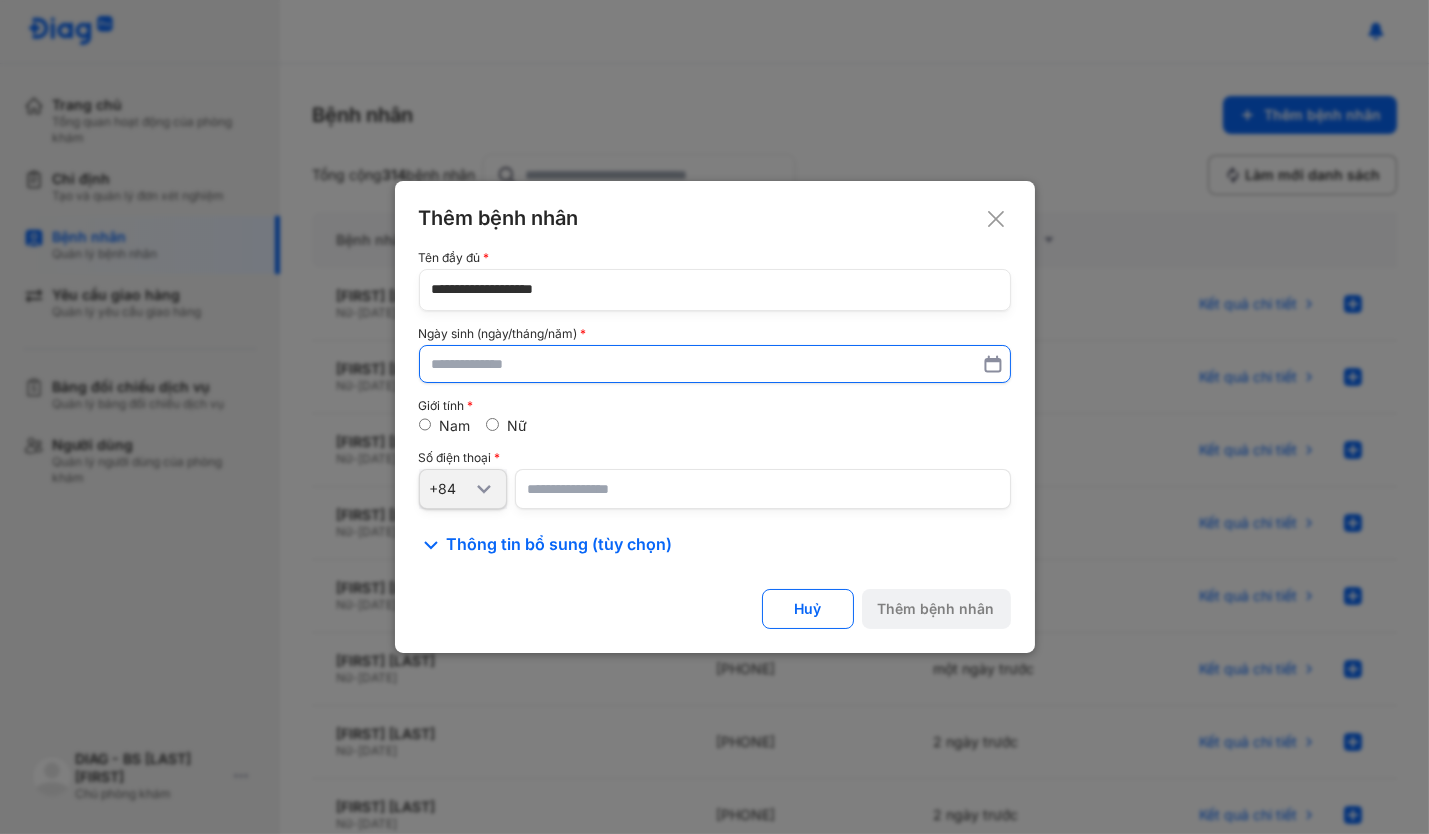 click at bounding box center [715, 364] 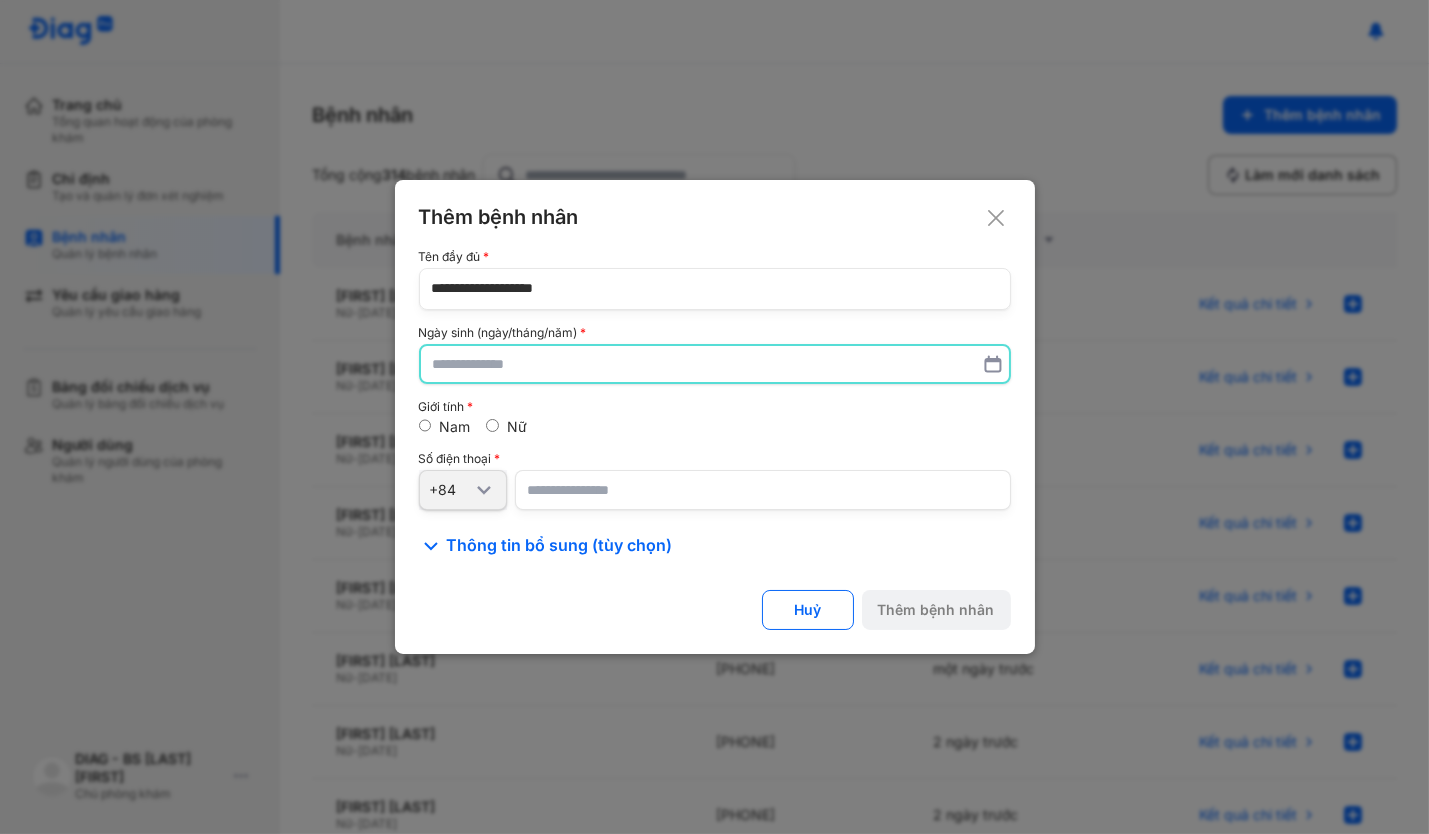 paste on "**********" 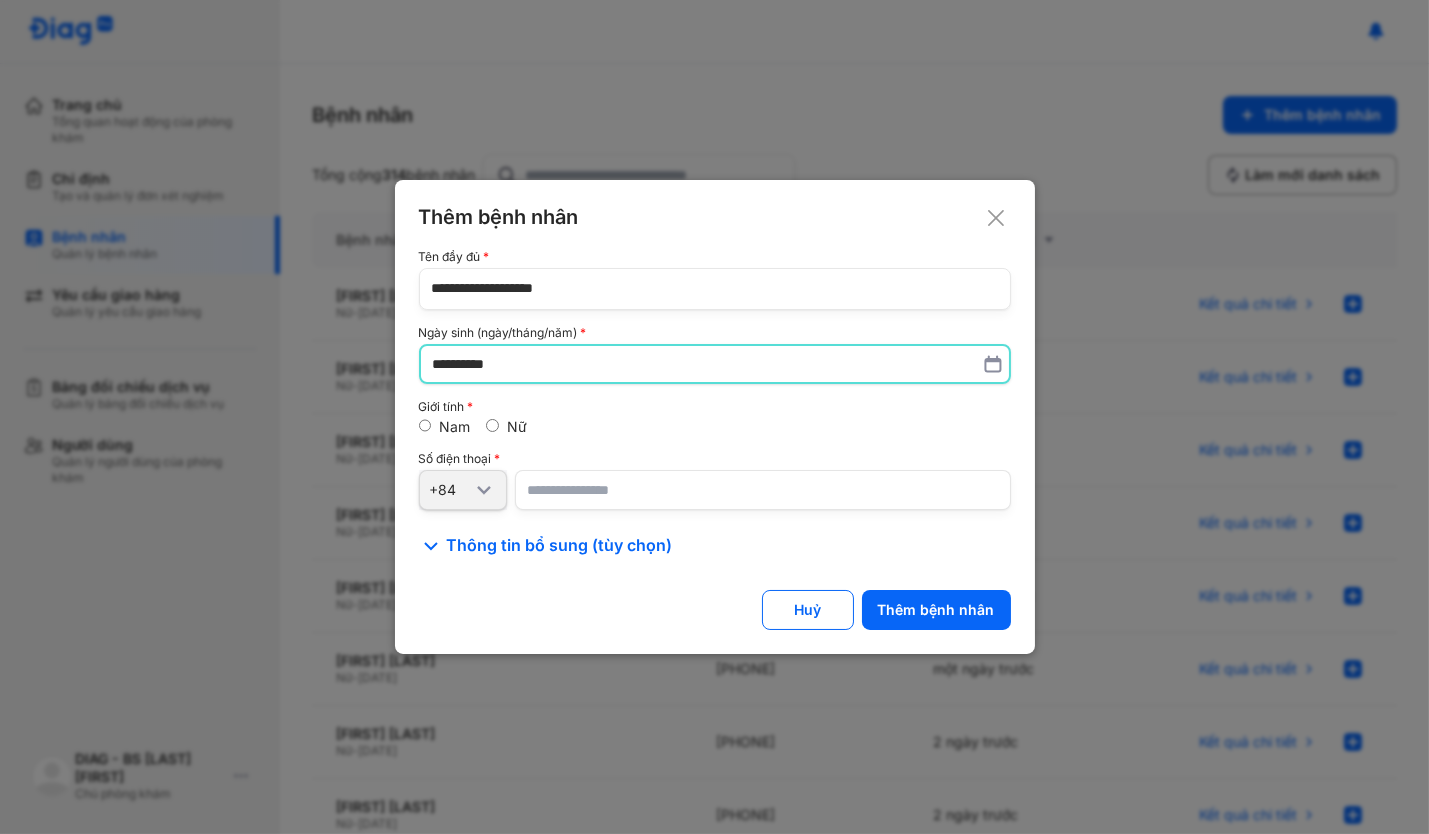 type on "**********" 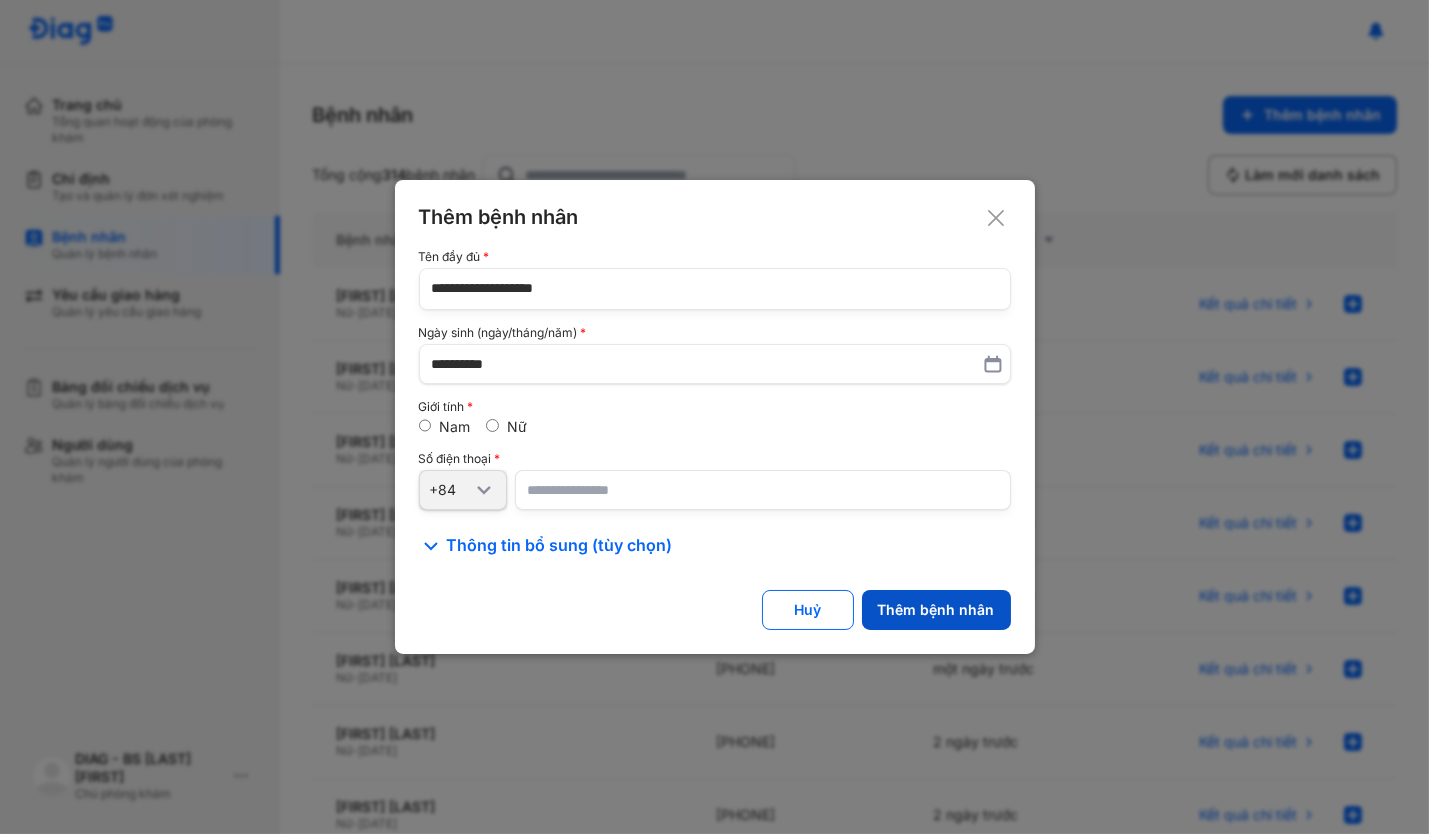 click on "Thêm bệnh nhân" 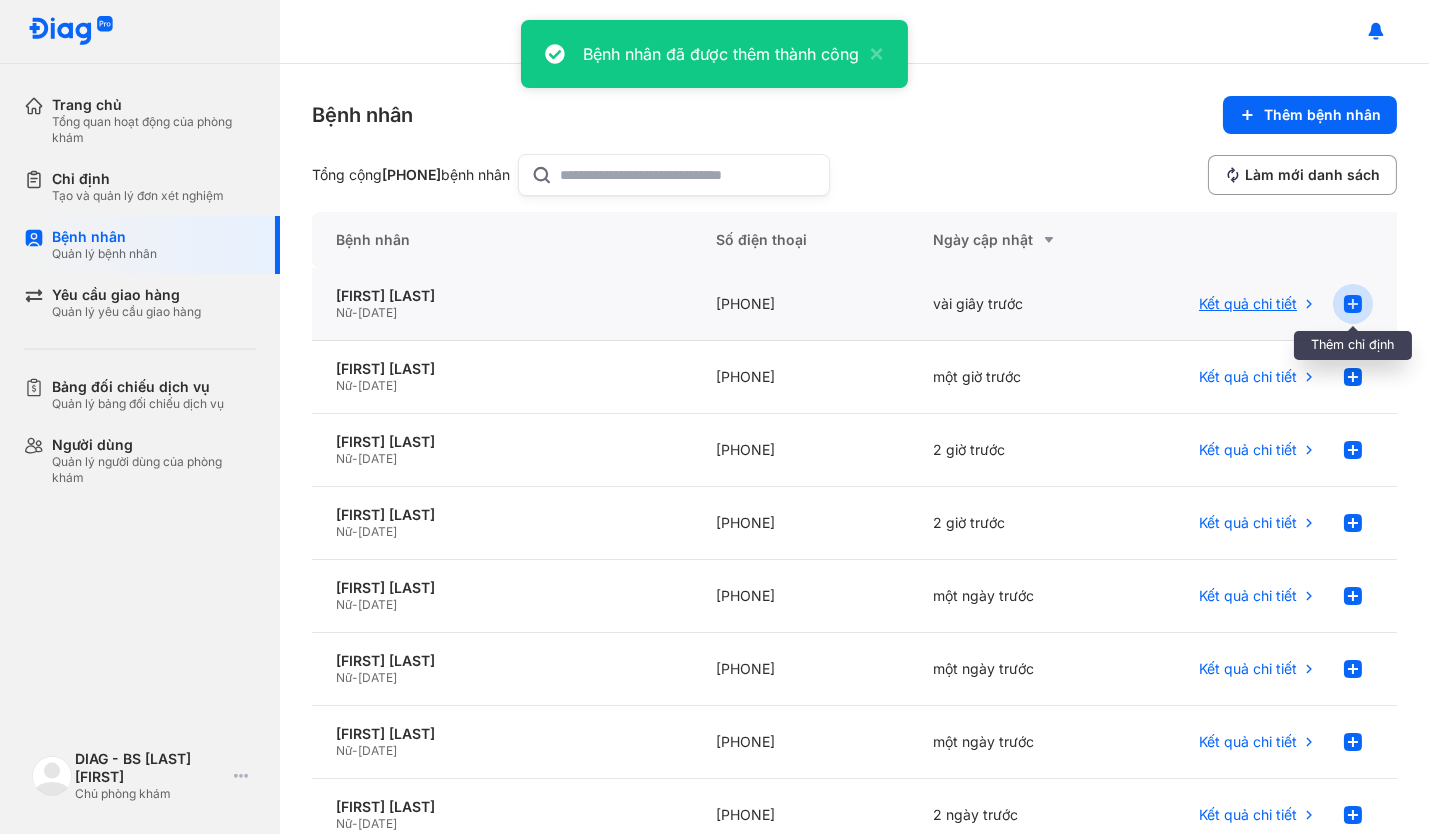 click 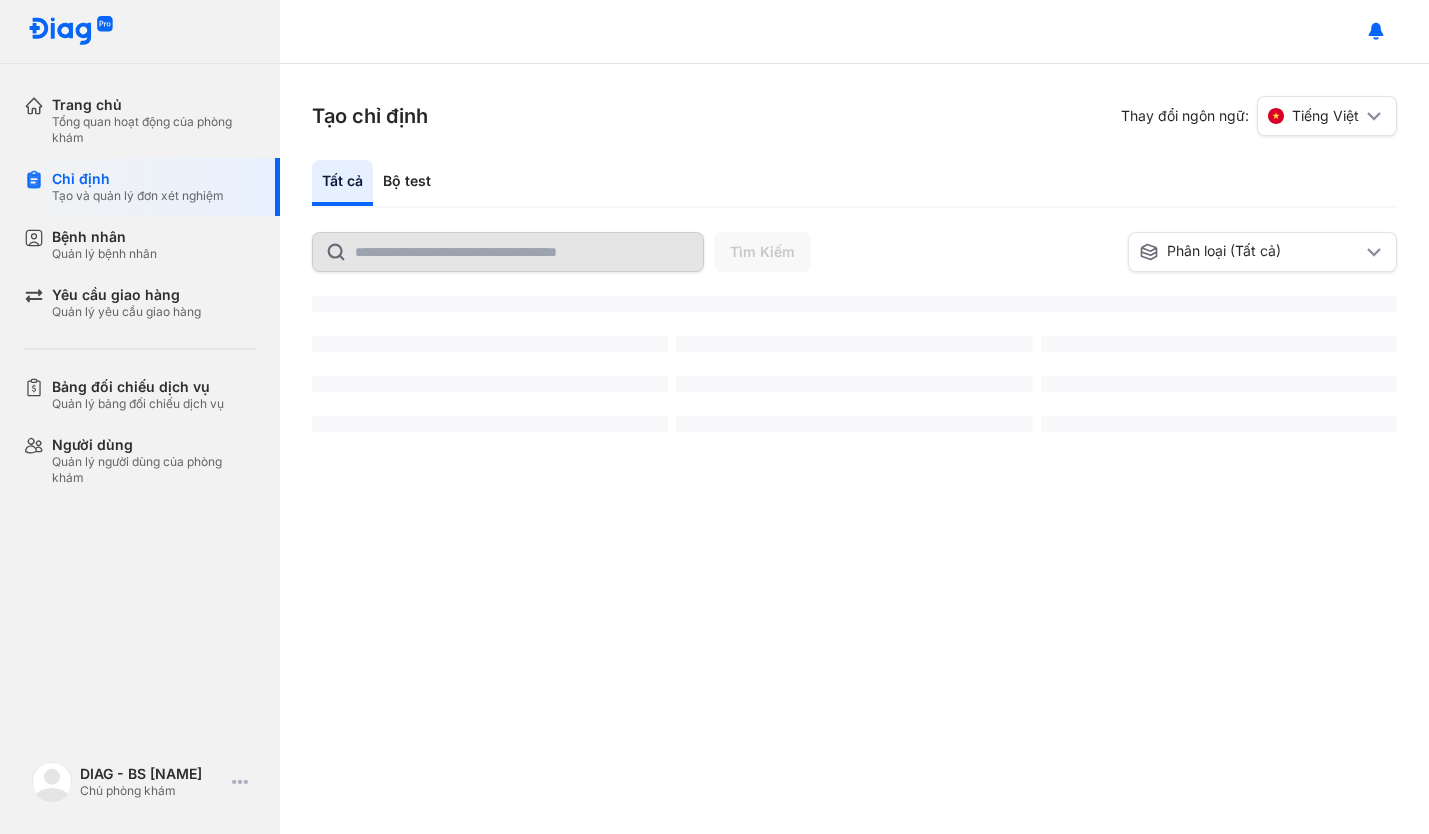 scroll, scrollTop: 0, scrollLeft: 0, axis: both 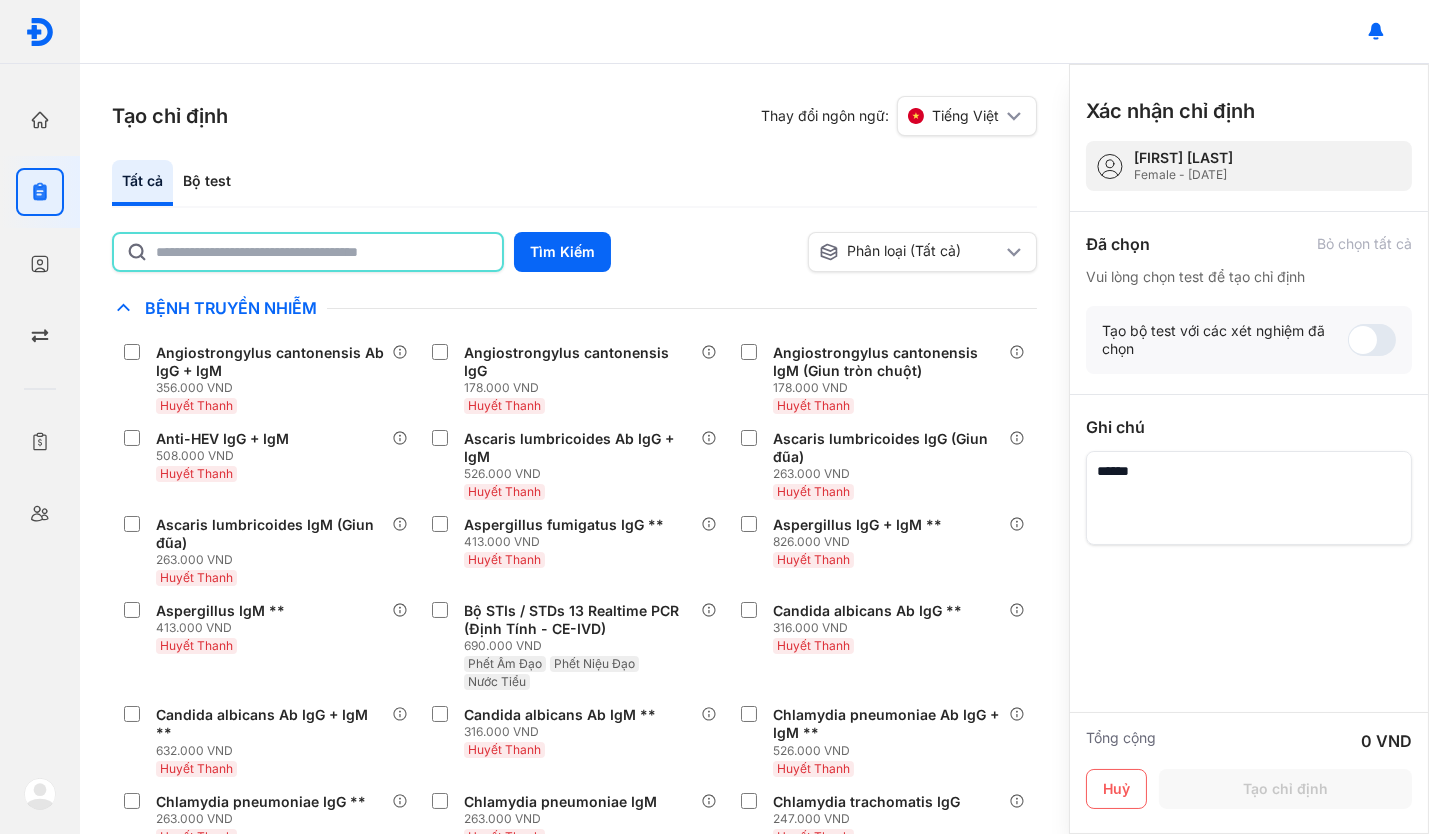 click 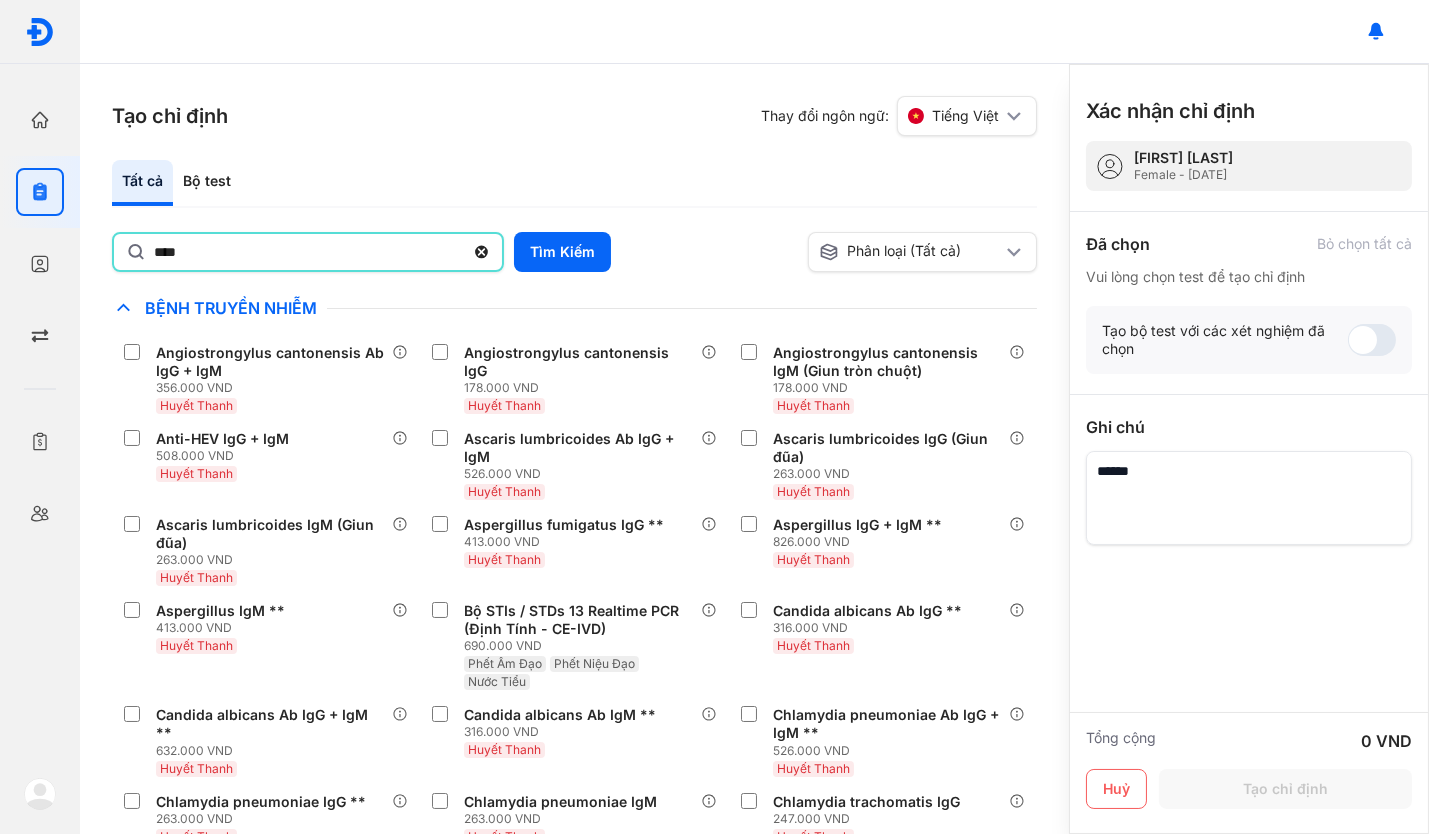 click on "****" 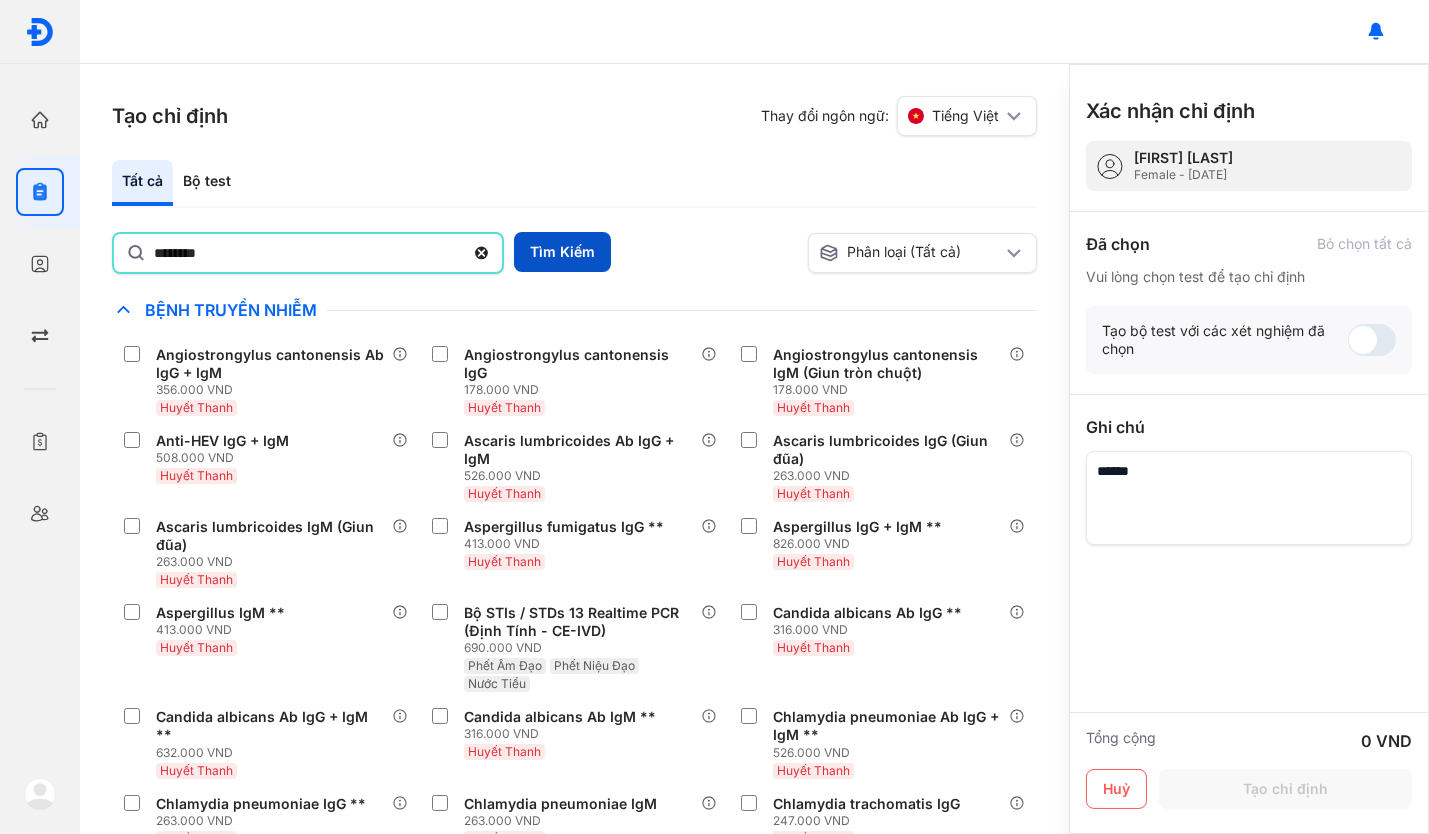 click on "Tìm Kiếm" at bounding box center [562, 252] 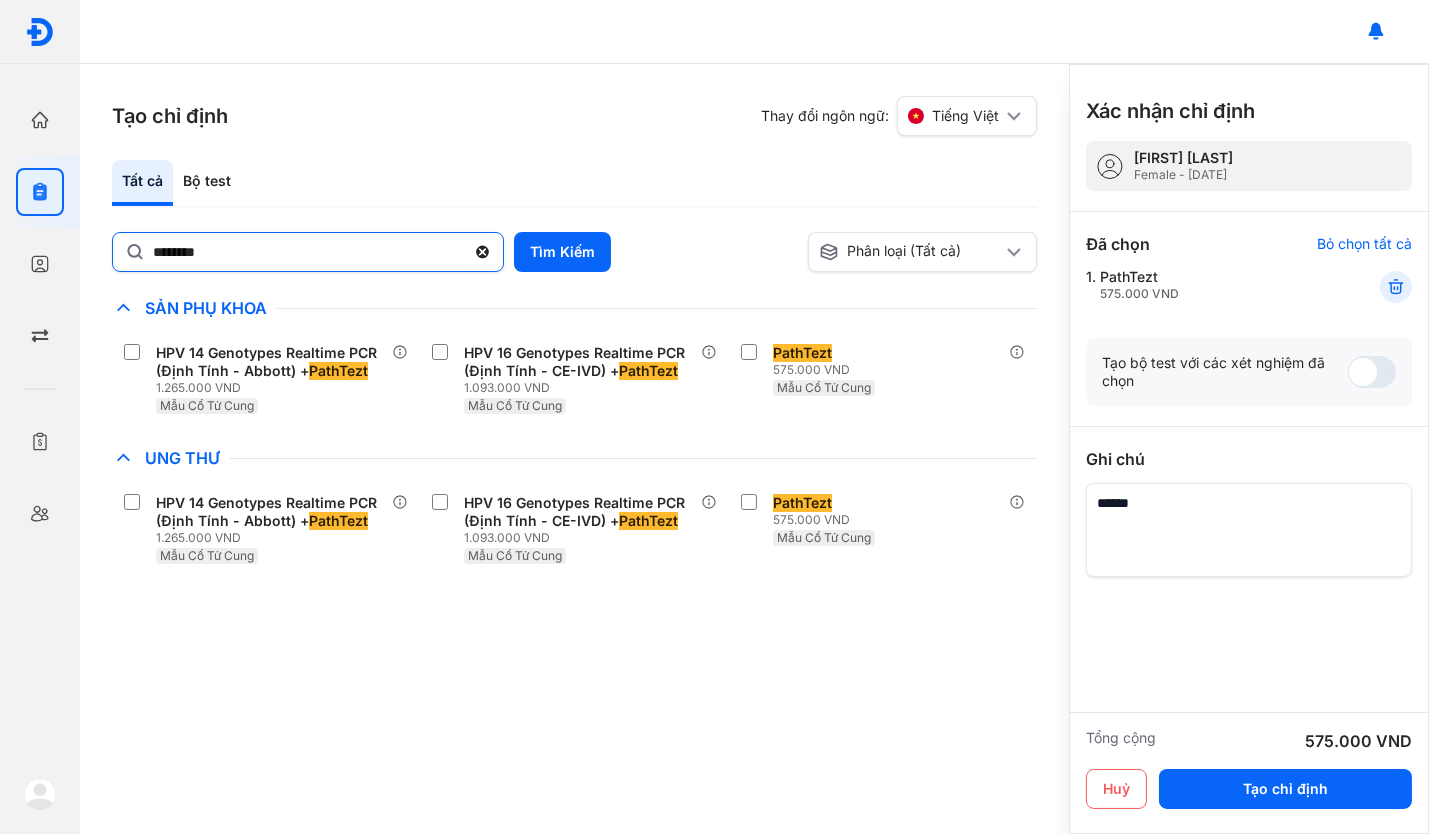 click 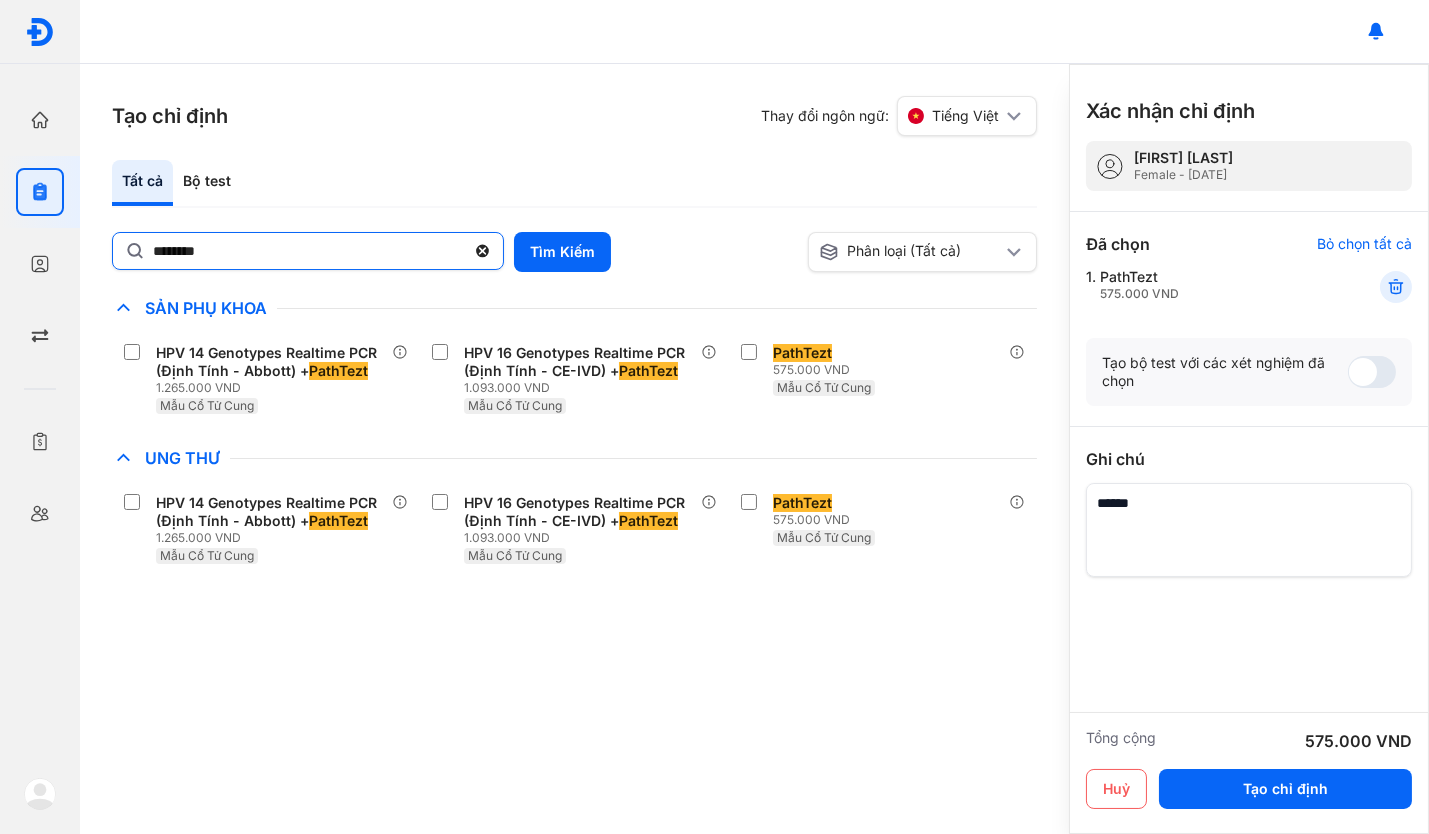 click on "********" 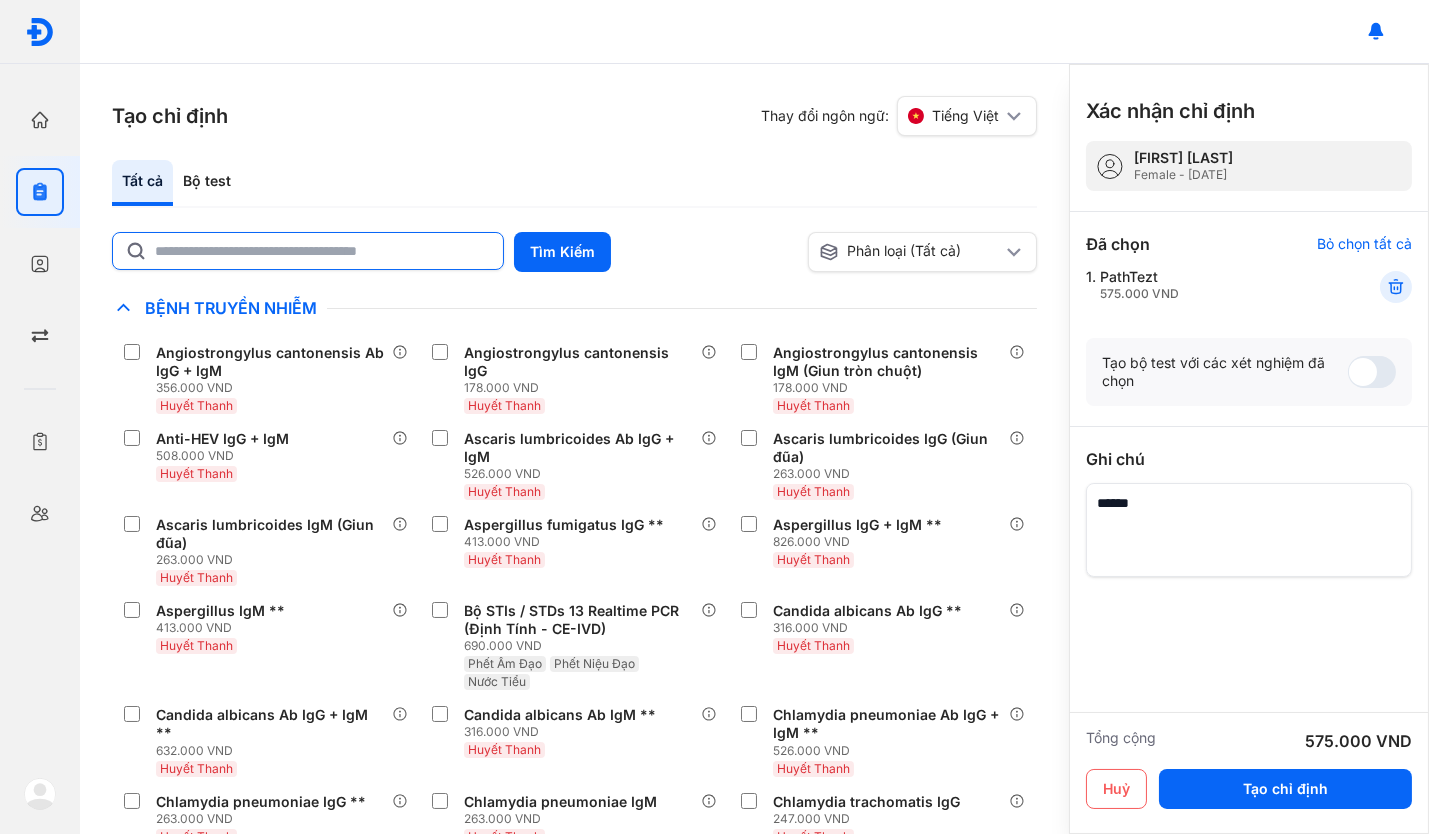 click 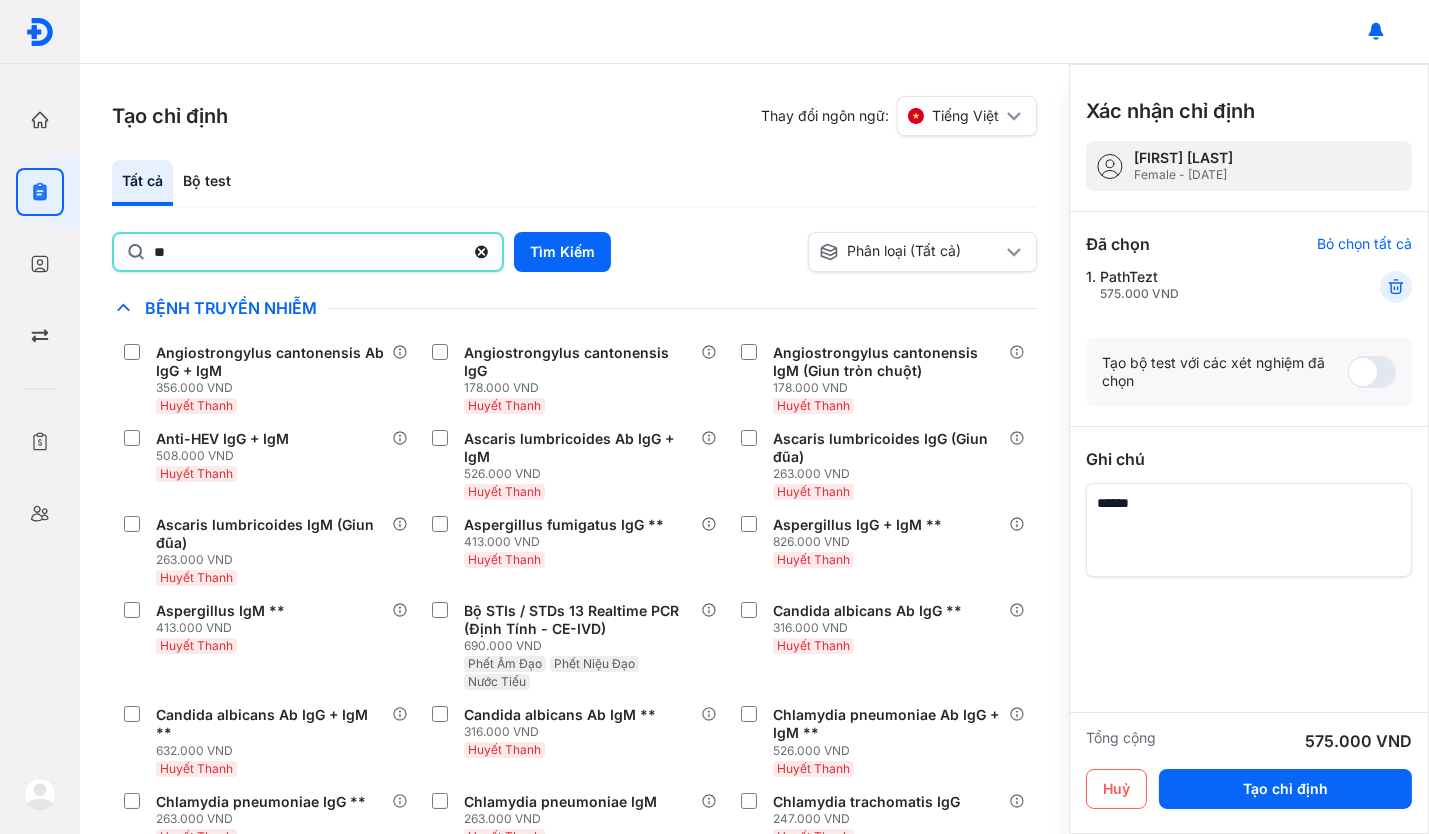 type on "****" 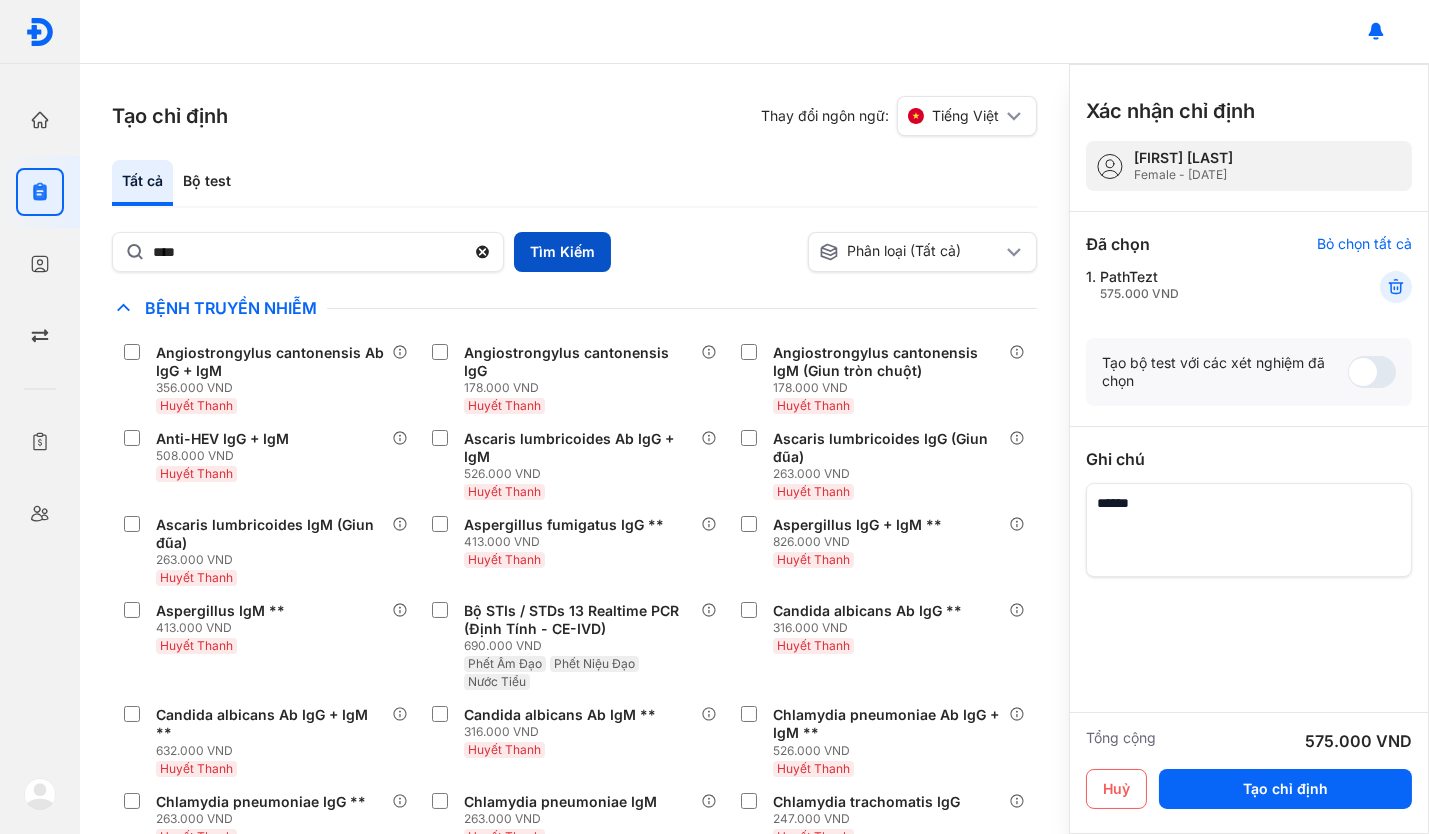 drag, startPoint x: 533, startPoint y: 250, endPoint x: 545, endPoint y: 254, distance: 12.649111 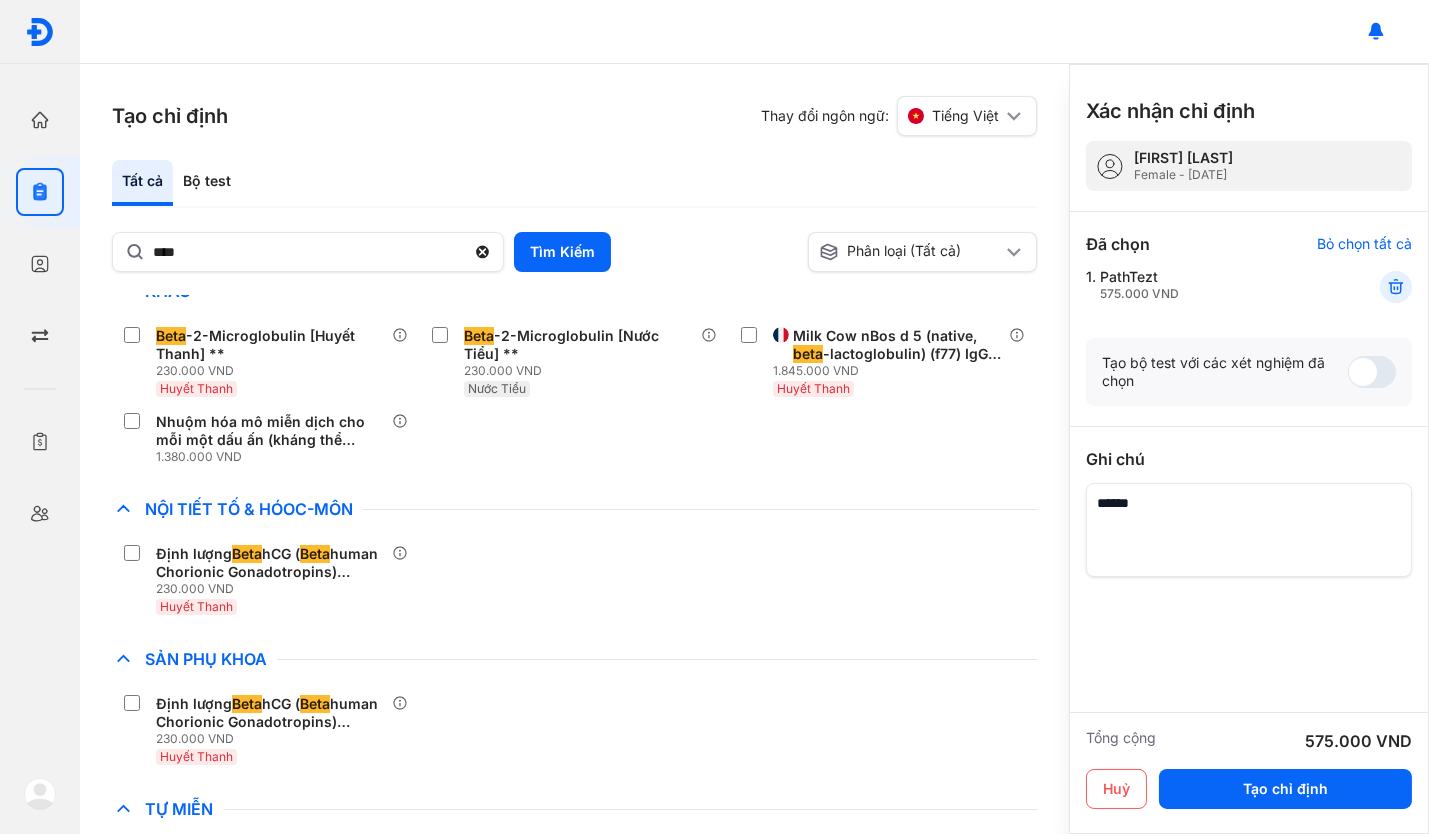 scroll, scrollTop: 181, scrollLeft: 0, axis: vertical 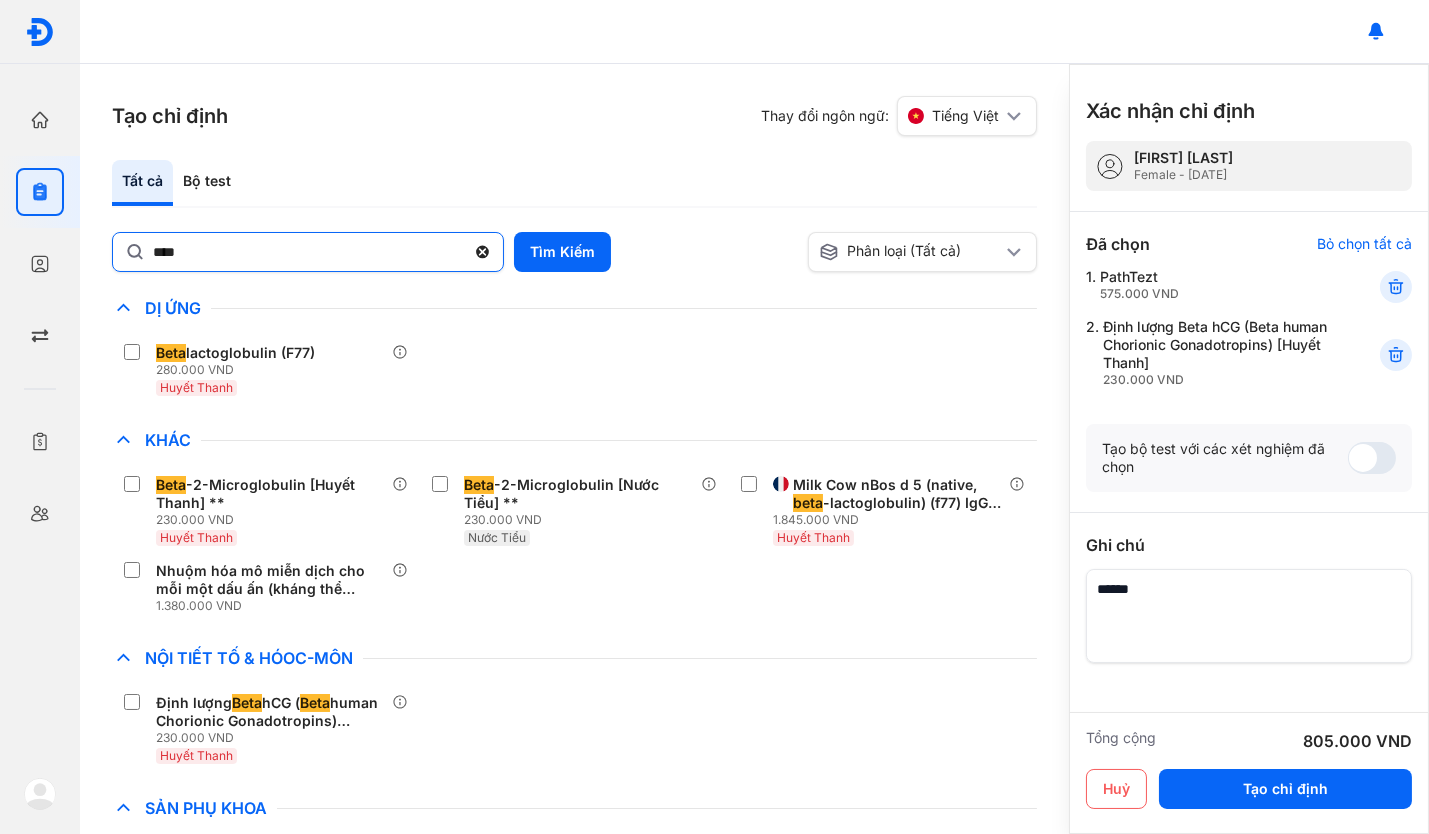 click 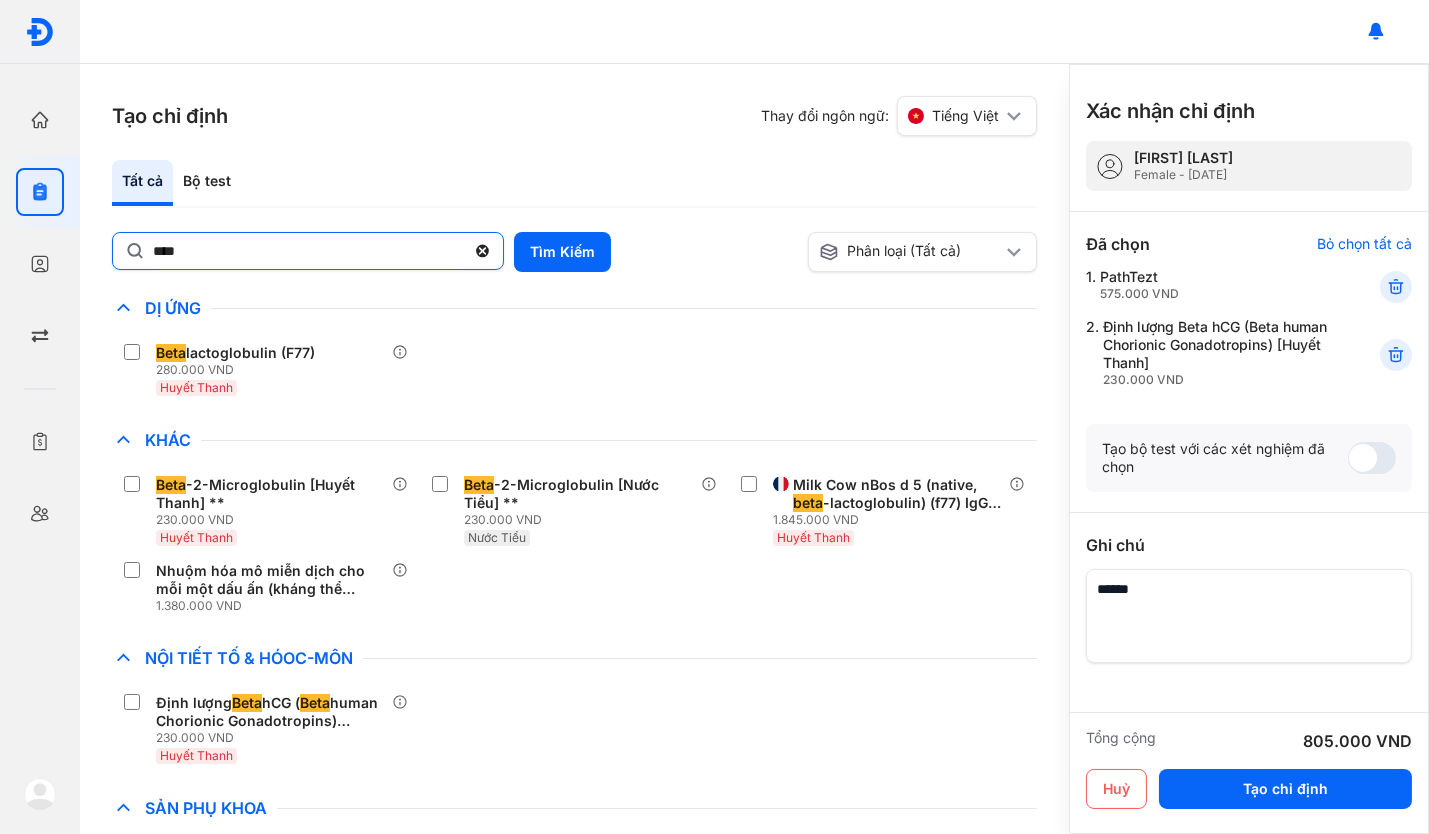 click on "****" 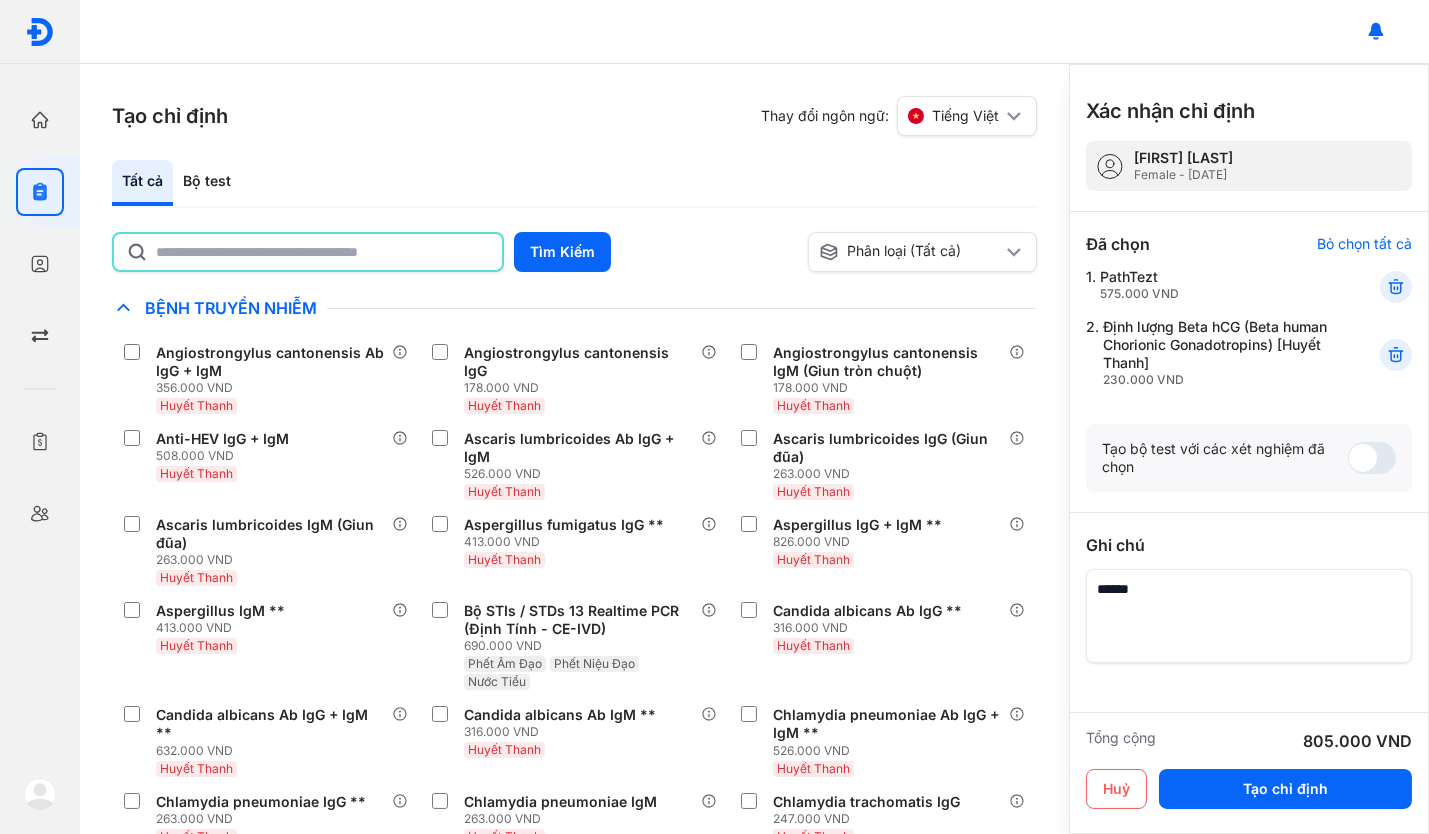 click 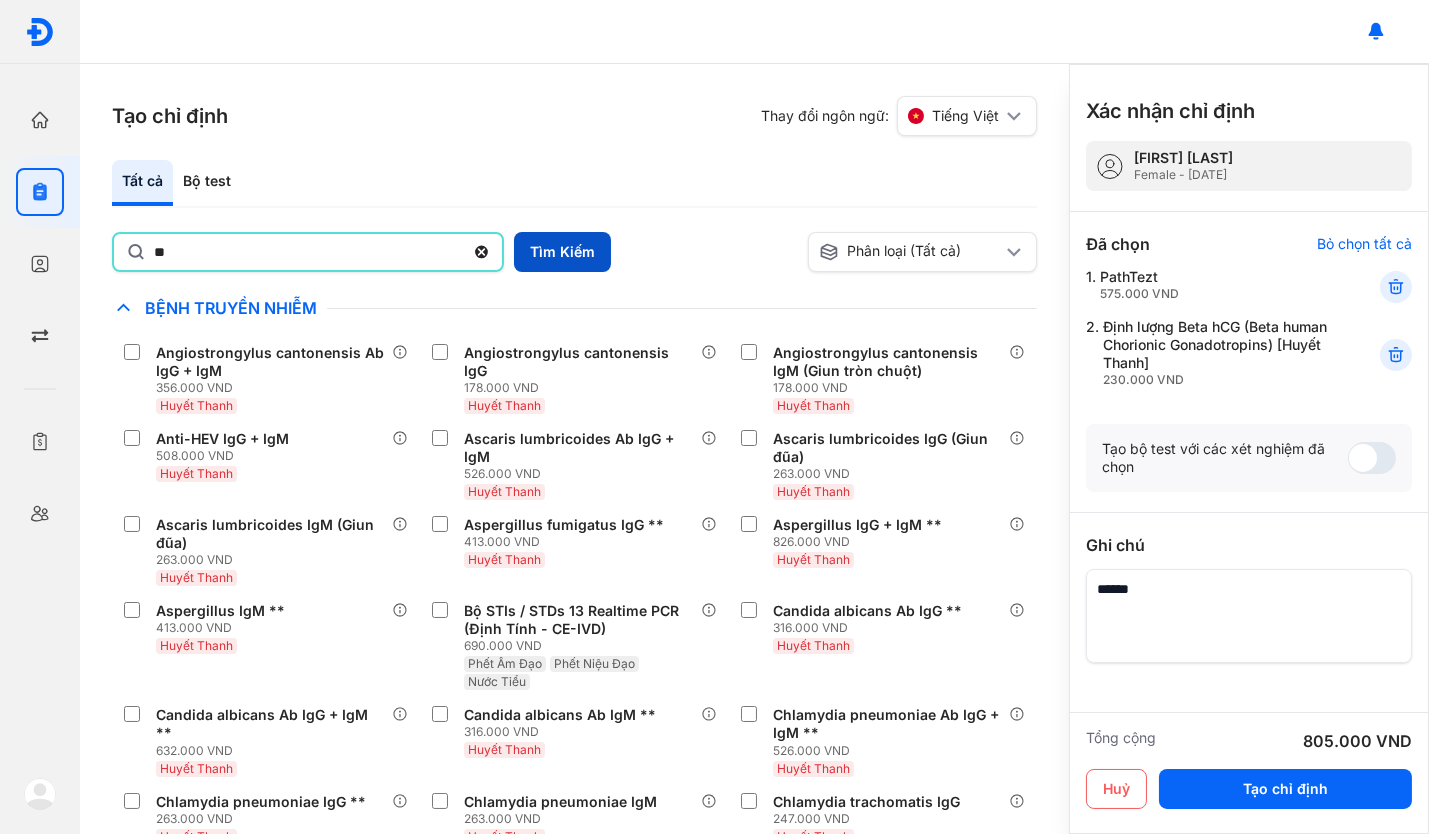 type on "**" 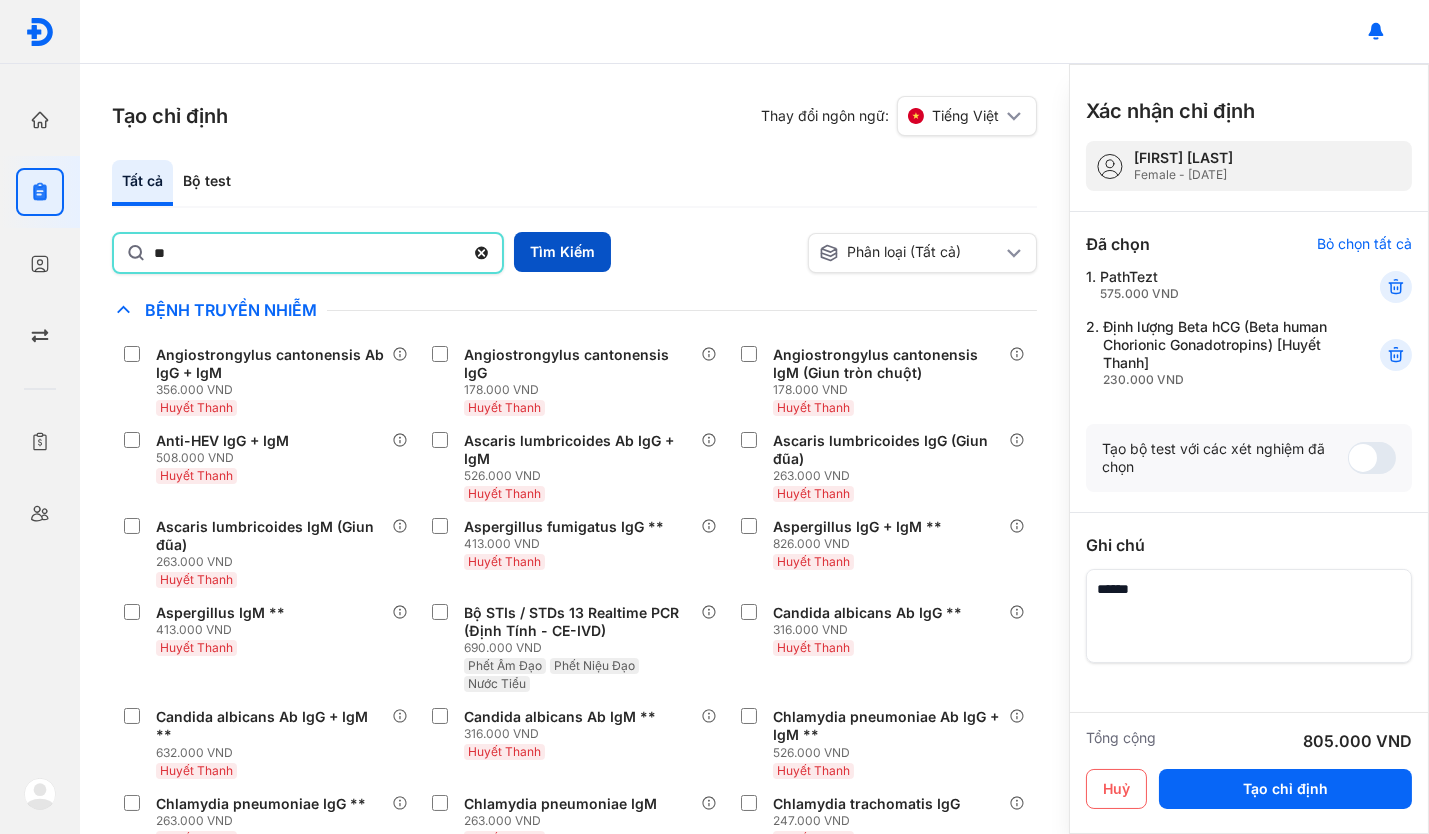click on "Tìm Kiếm" at bounding box center (562, 252) 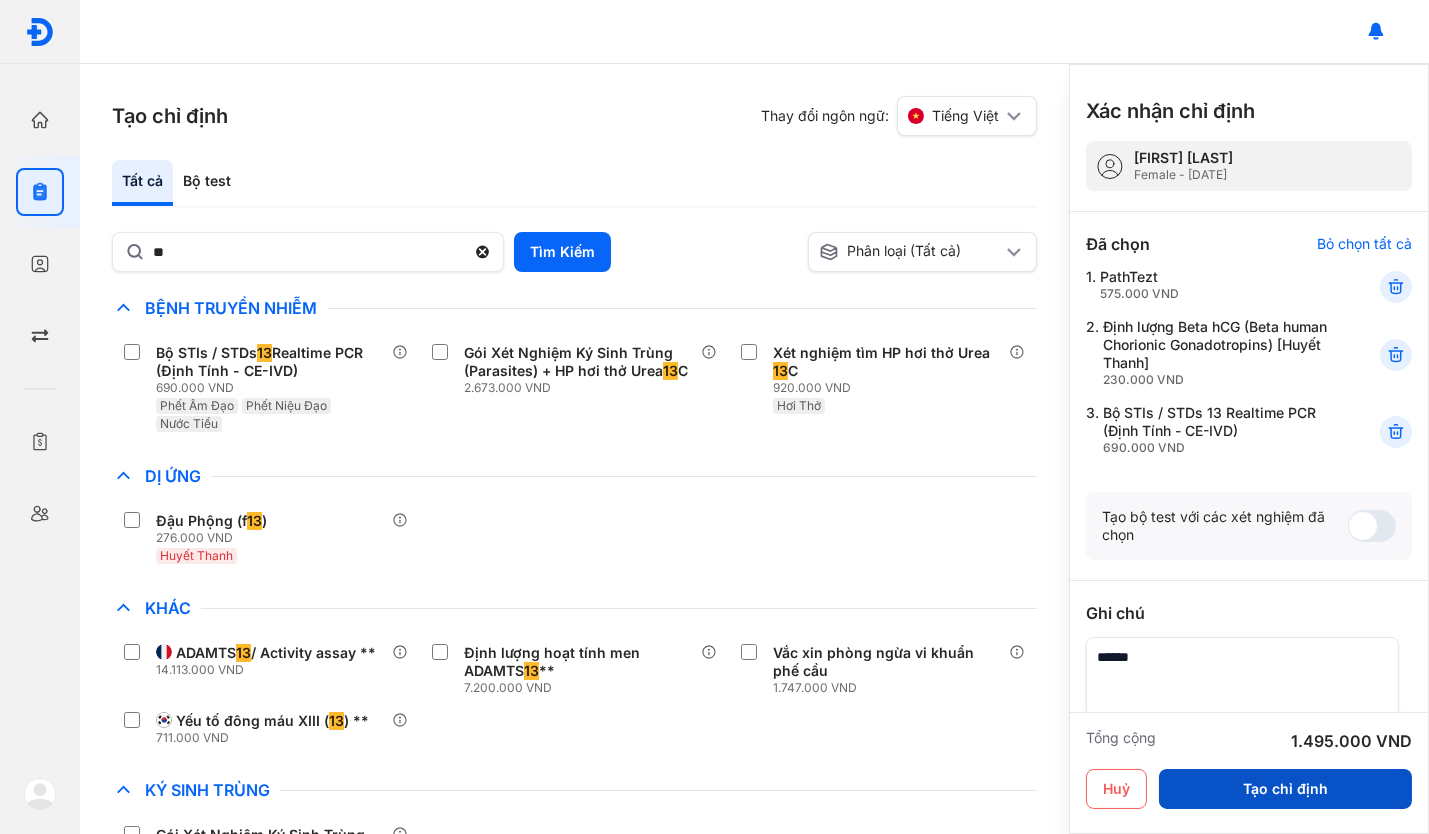 click on "Tạo chỉ định" at bounding box center (1285, 789) 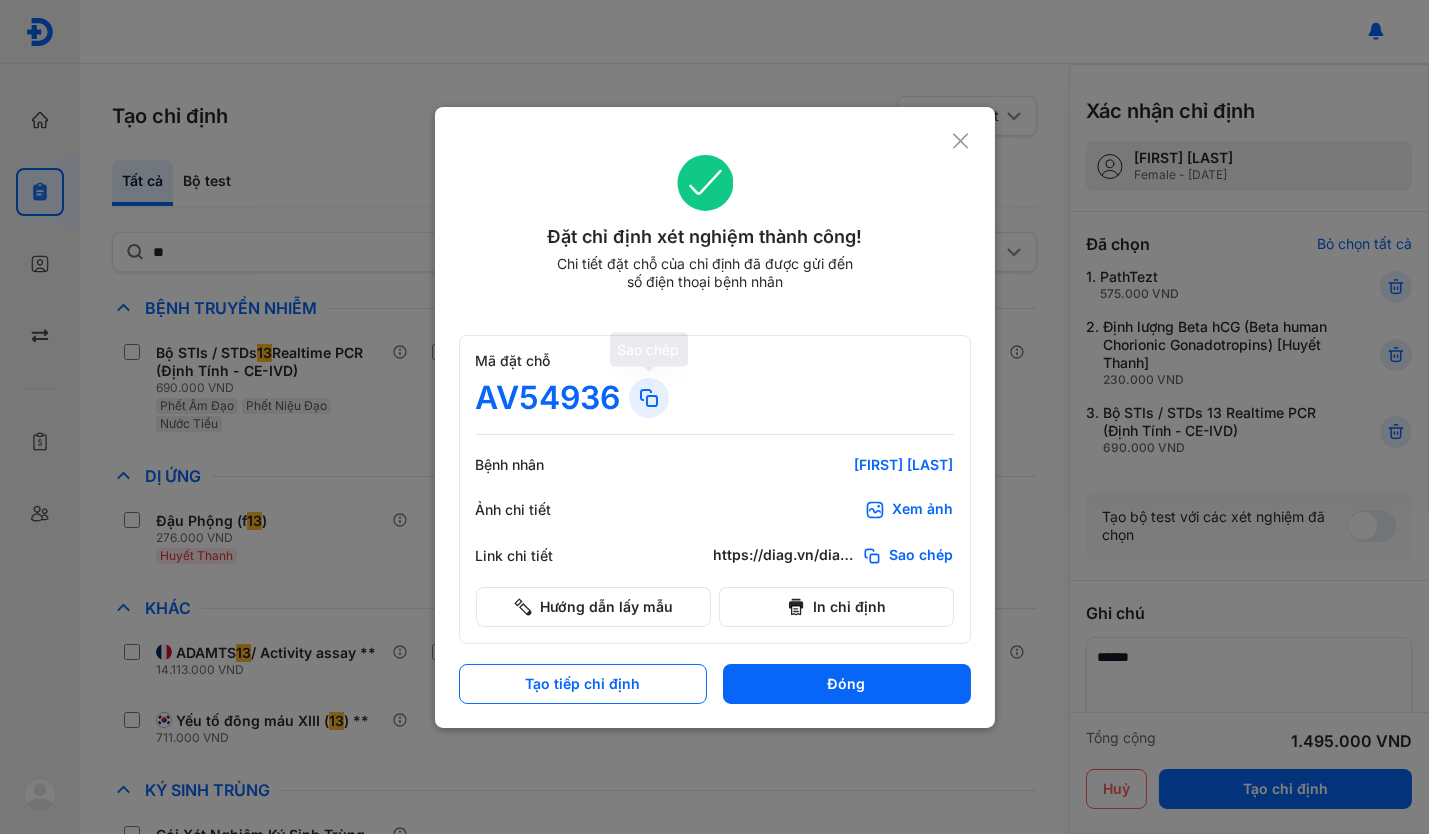 click 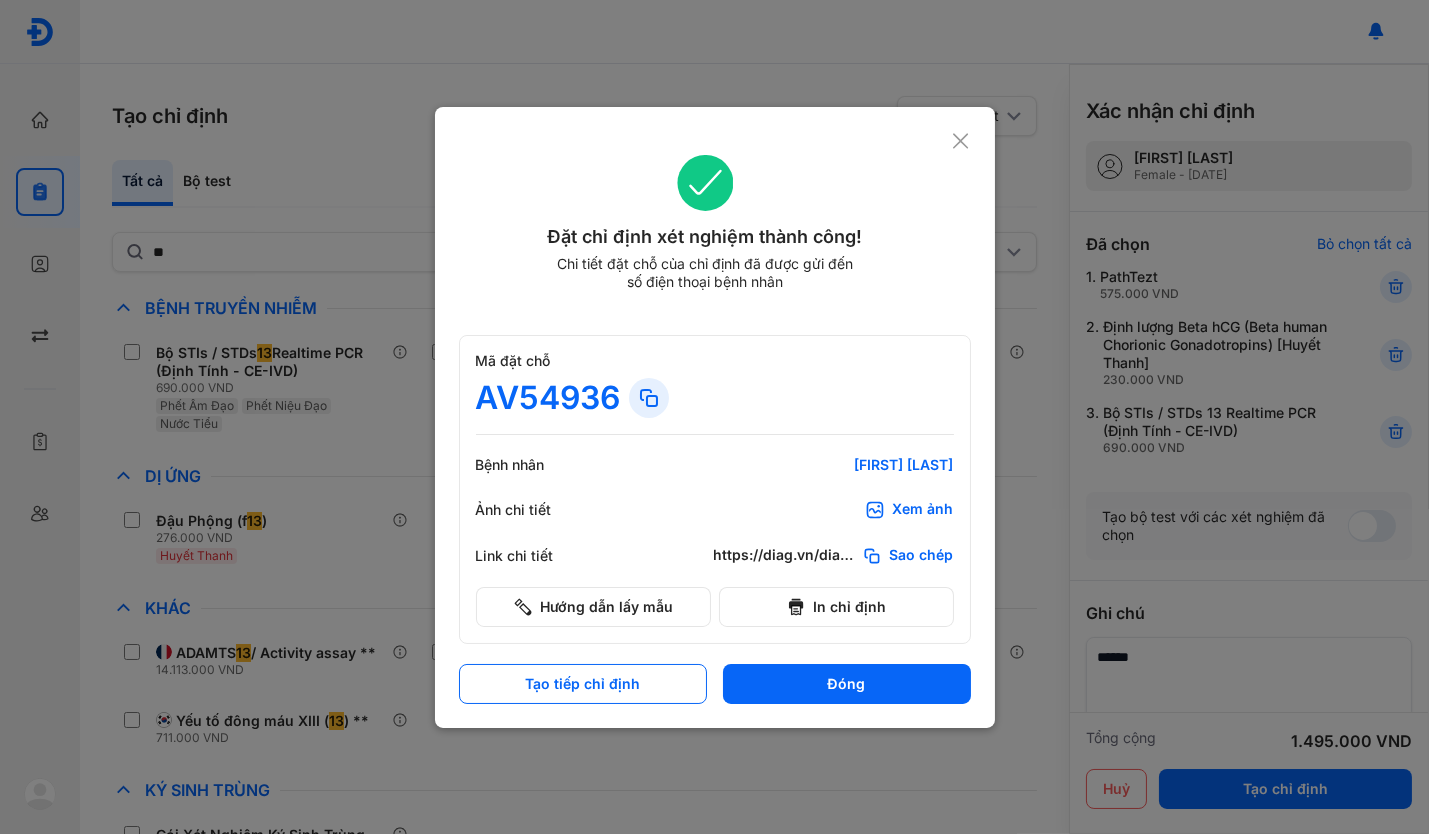 click 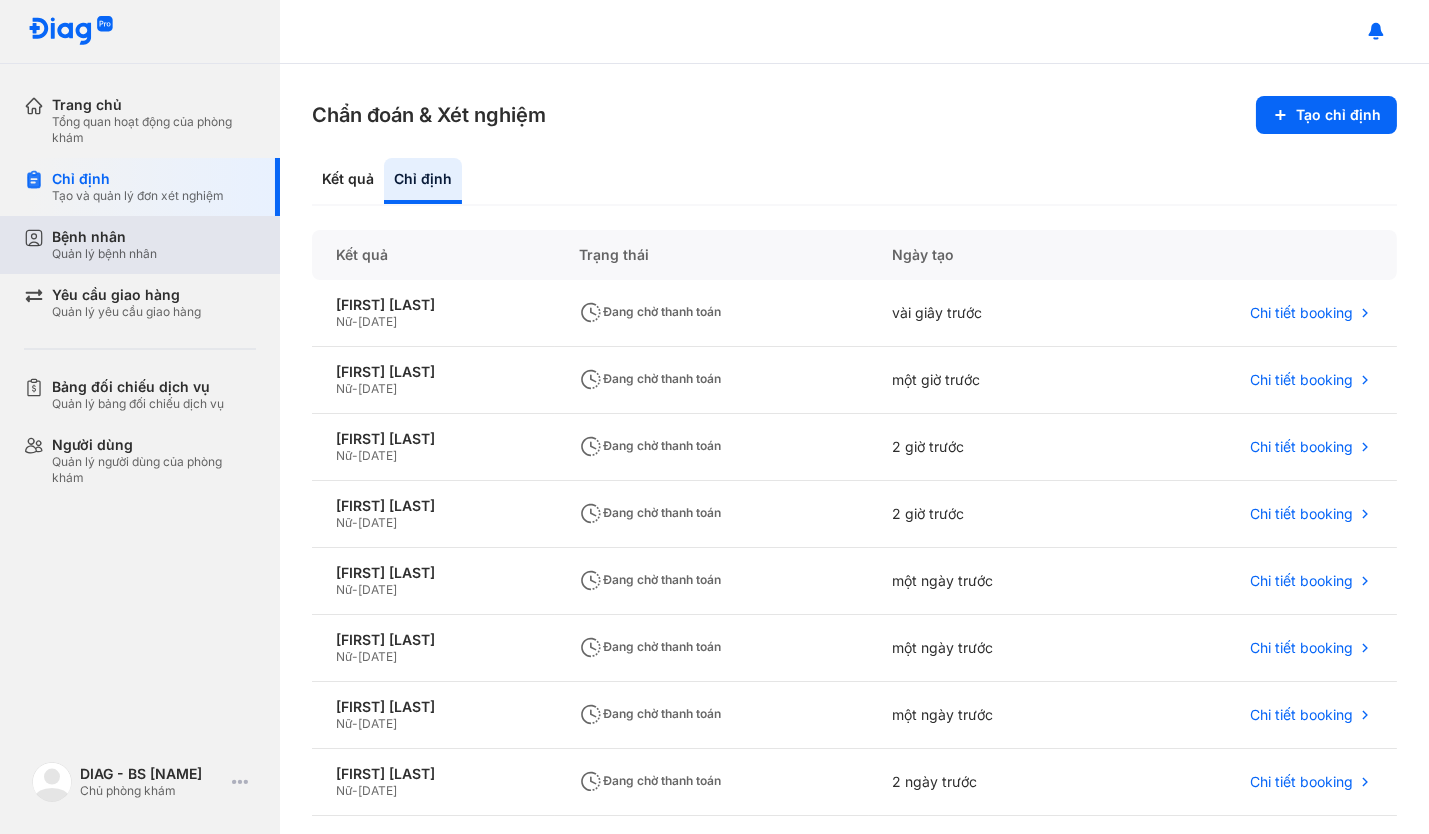 click on "Quản lý bệnh nhân" at bounding box center (104, 254) 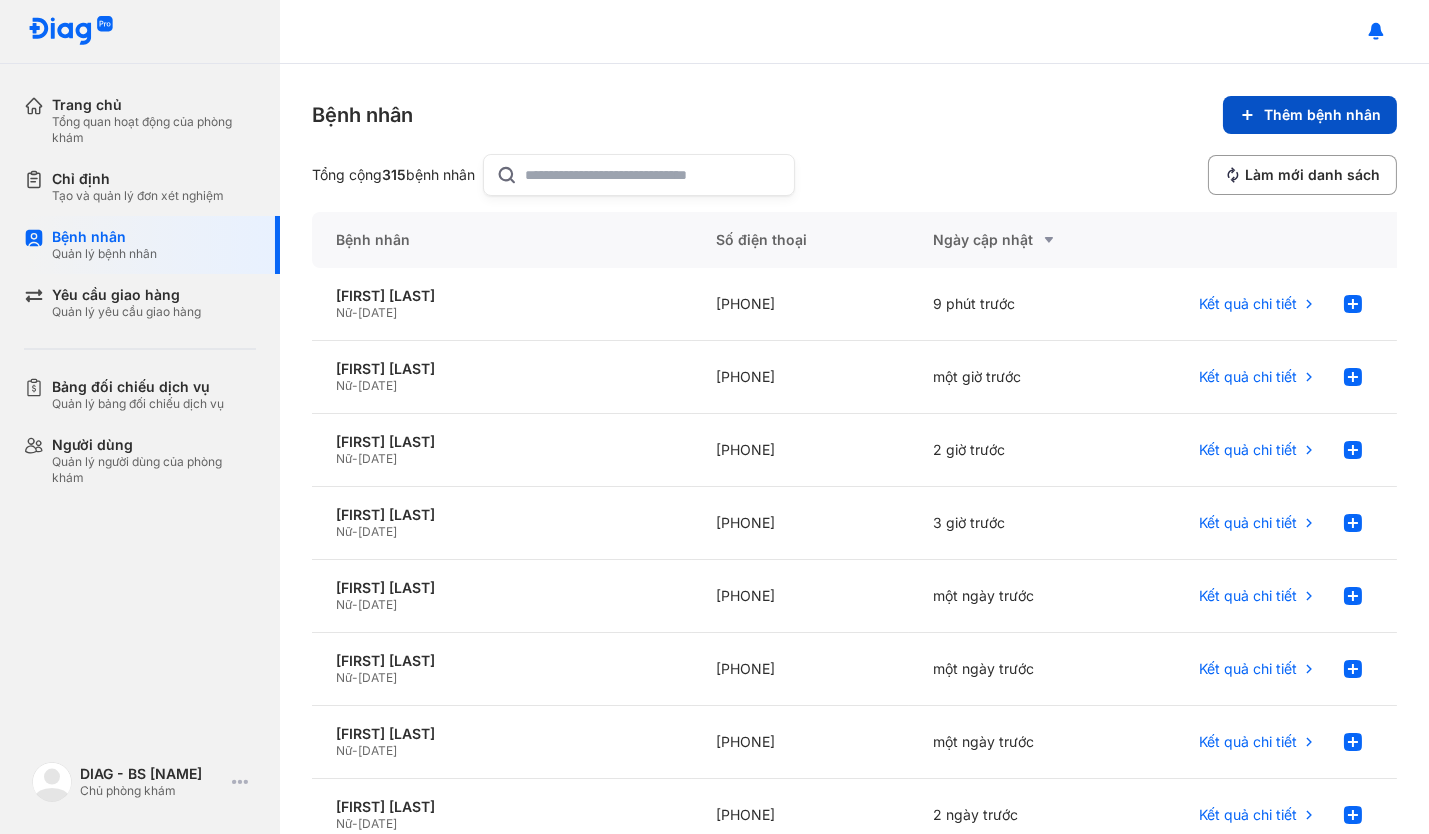 click on "Thêm bệnh nhân" 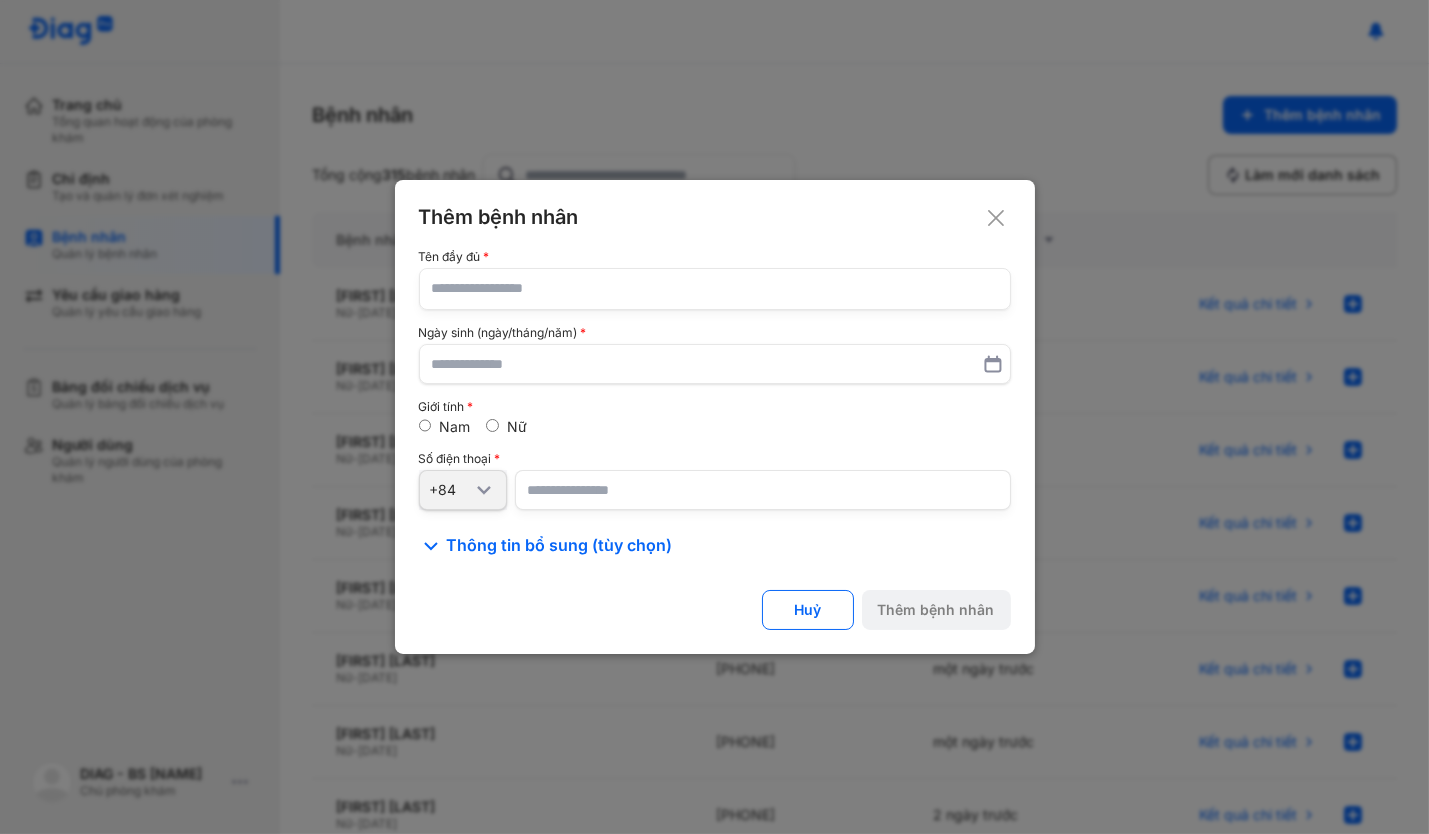 click 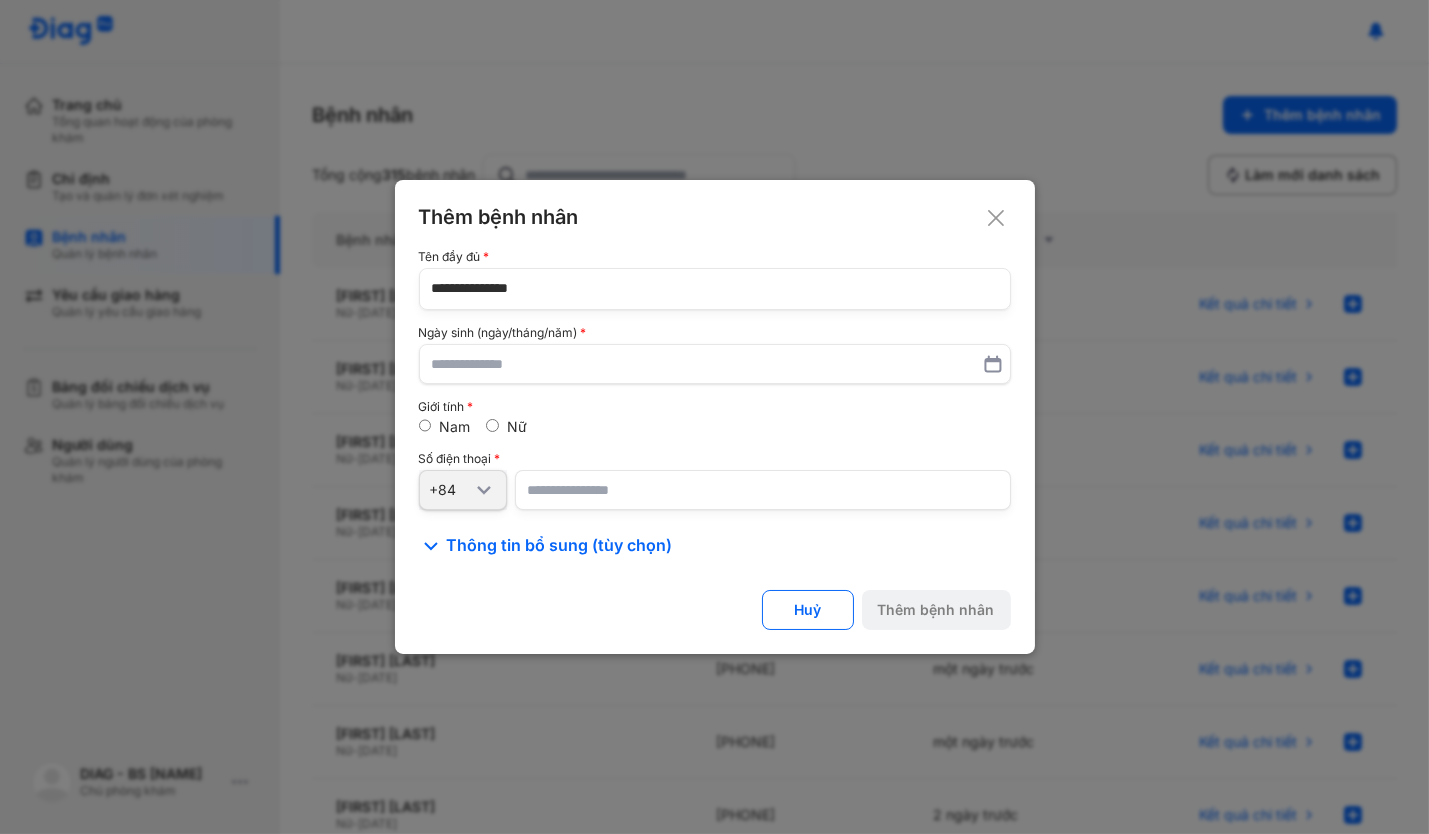 type on "**********" 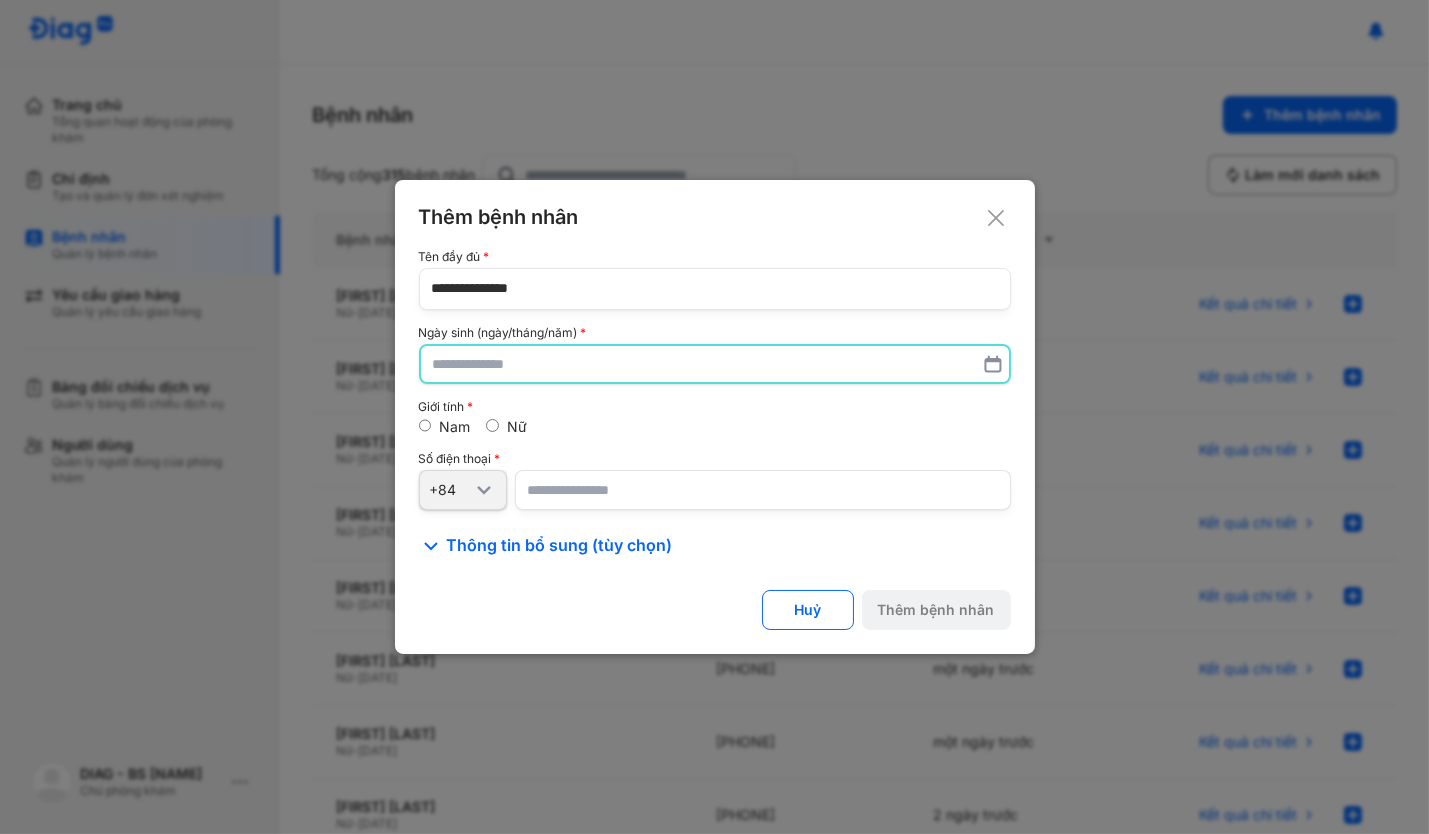 click at bounding box center [715, 364] 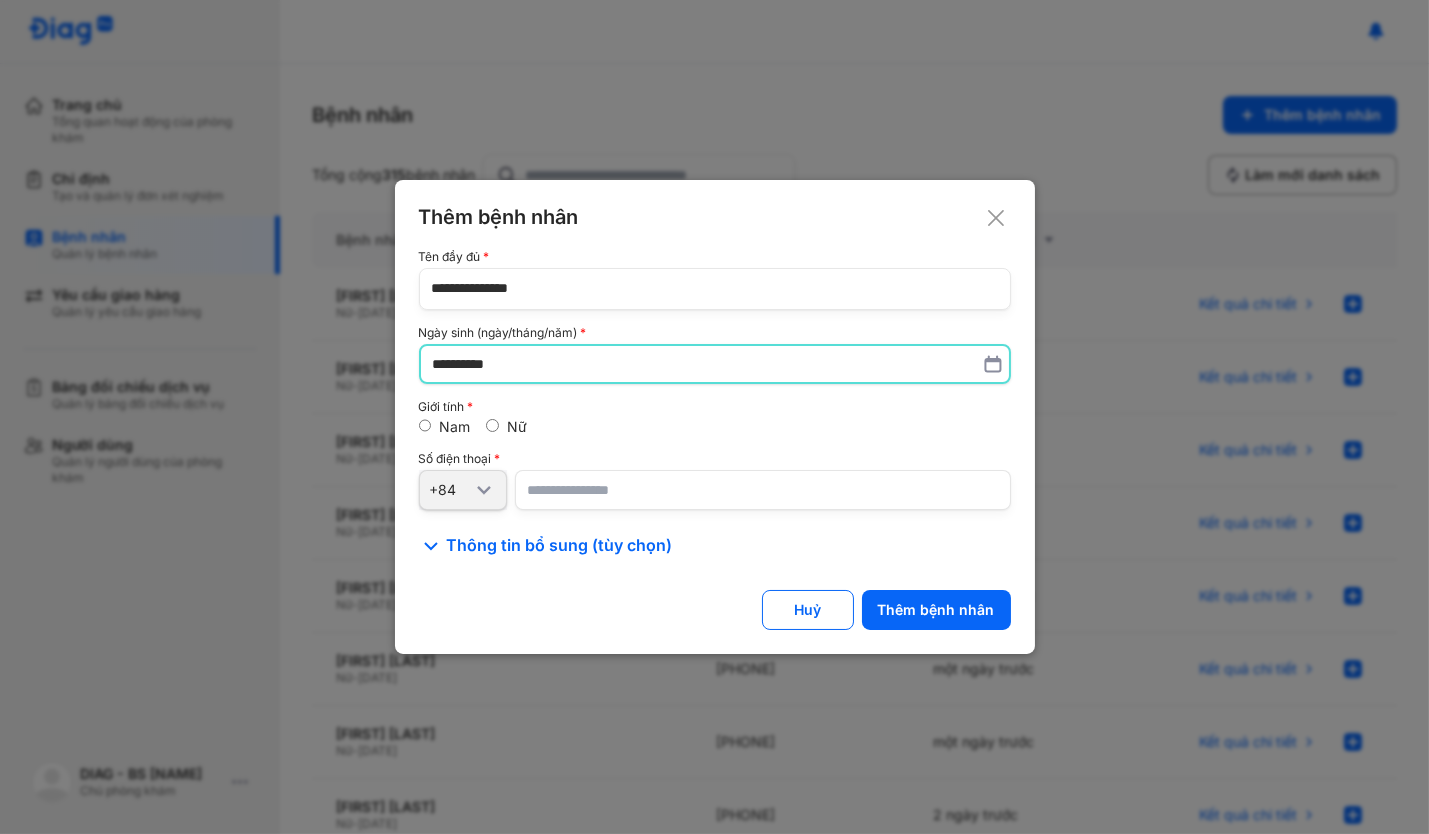 type on "**********" 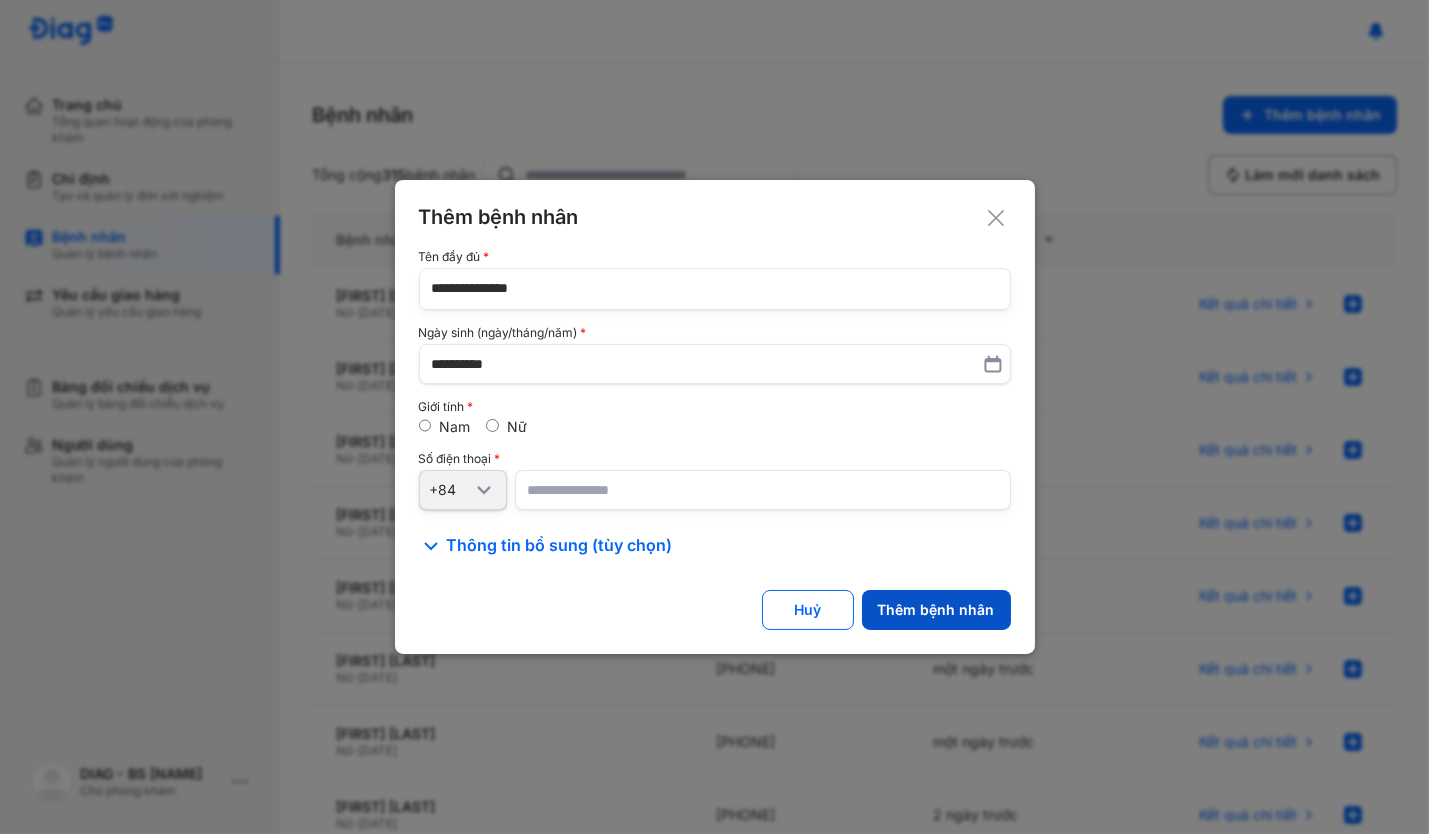 click on "Thêm bệnh nhân" 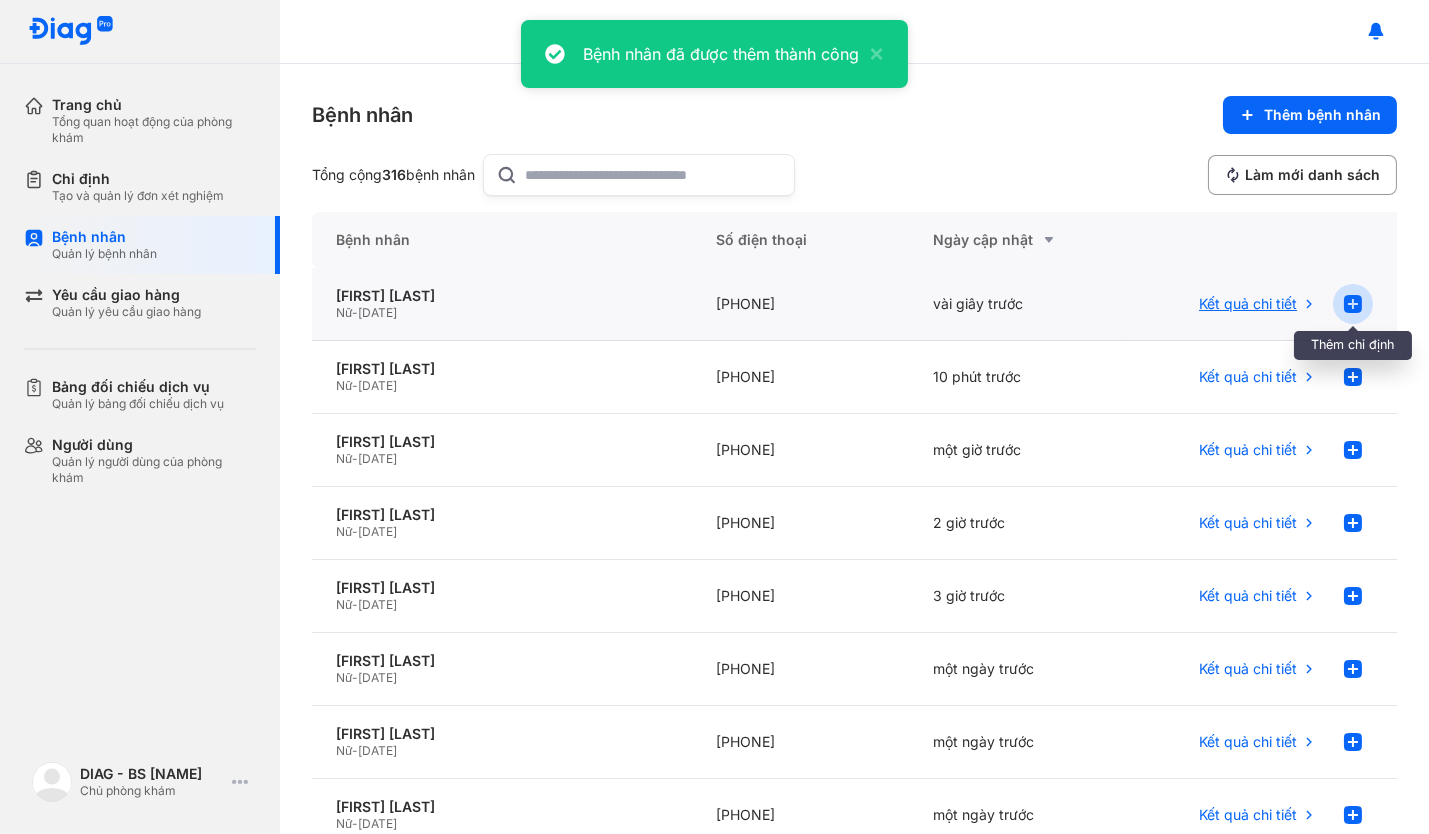 click 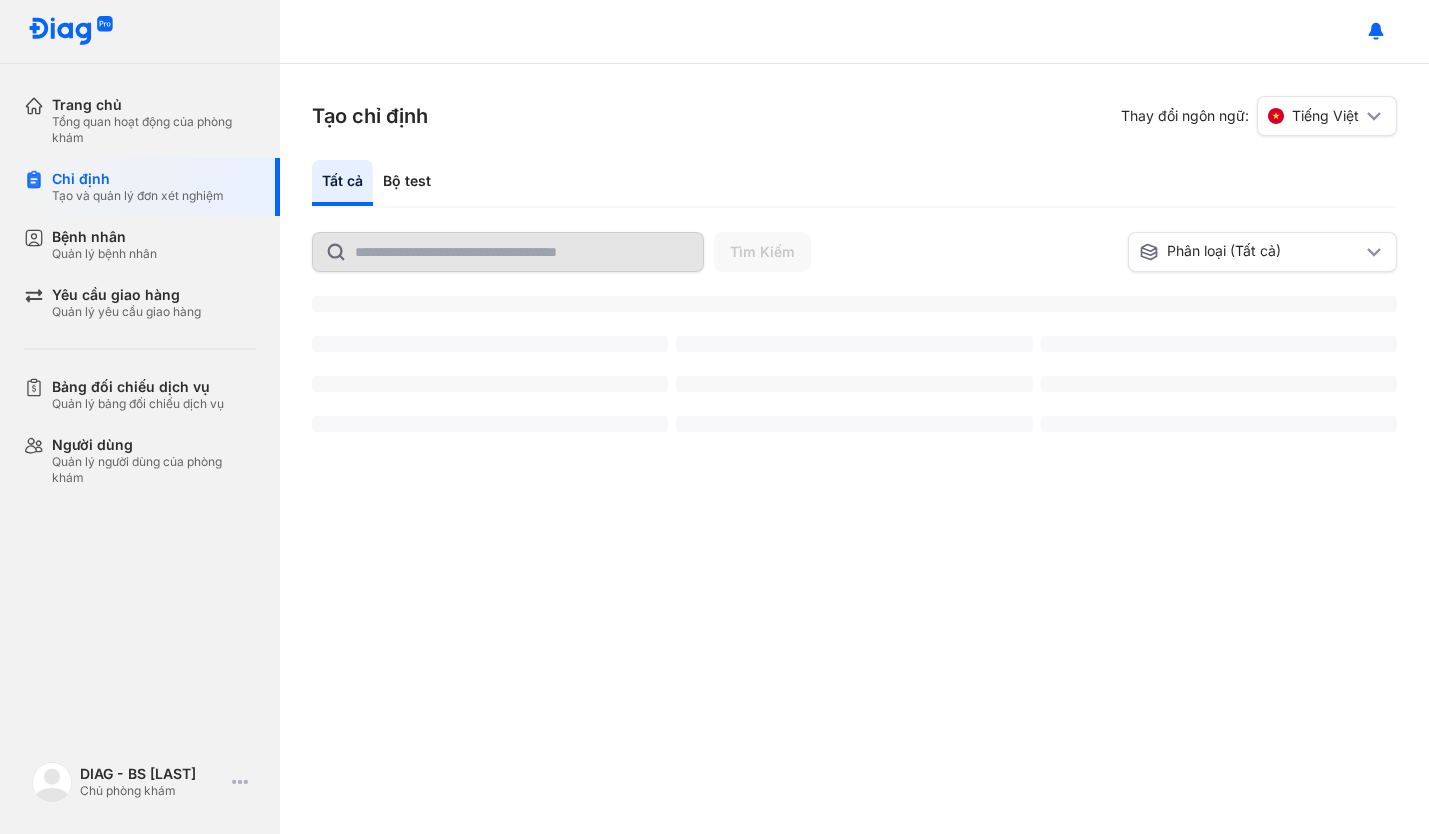 scroll, scrollTop: 0, scrollLeft: 0, axis: both 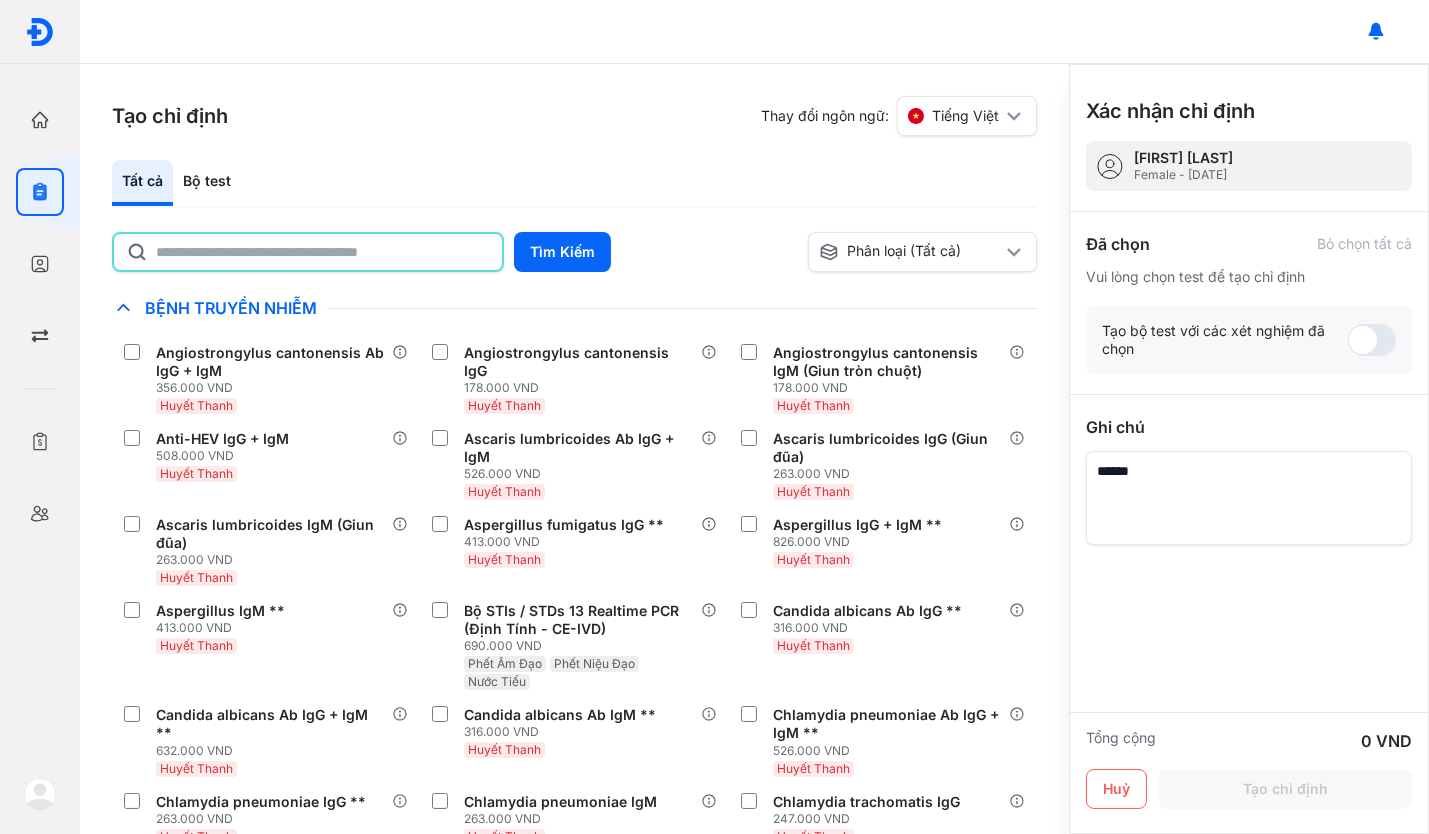 click 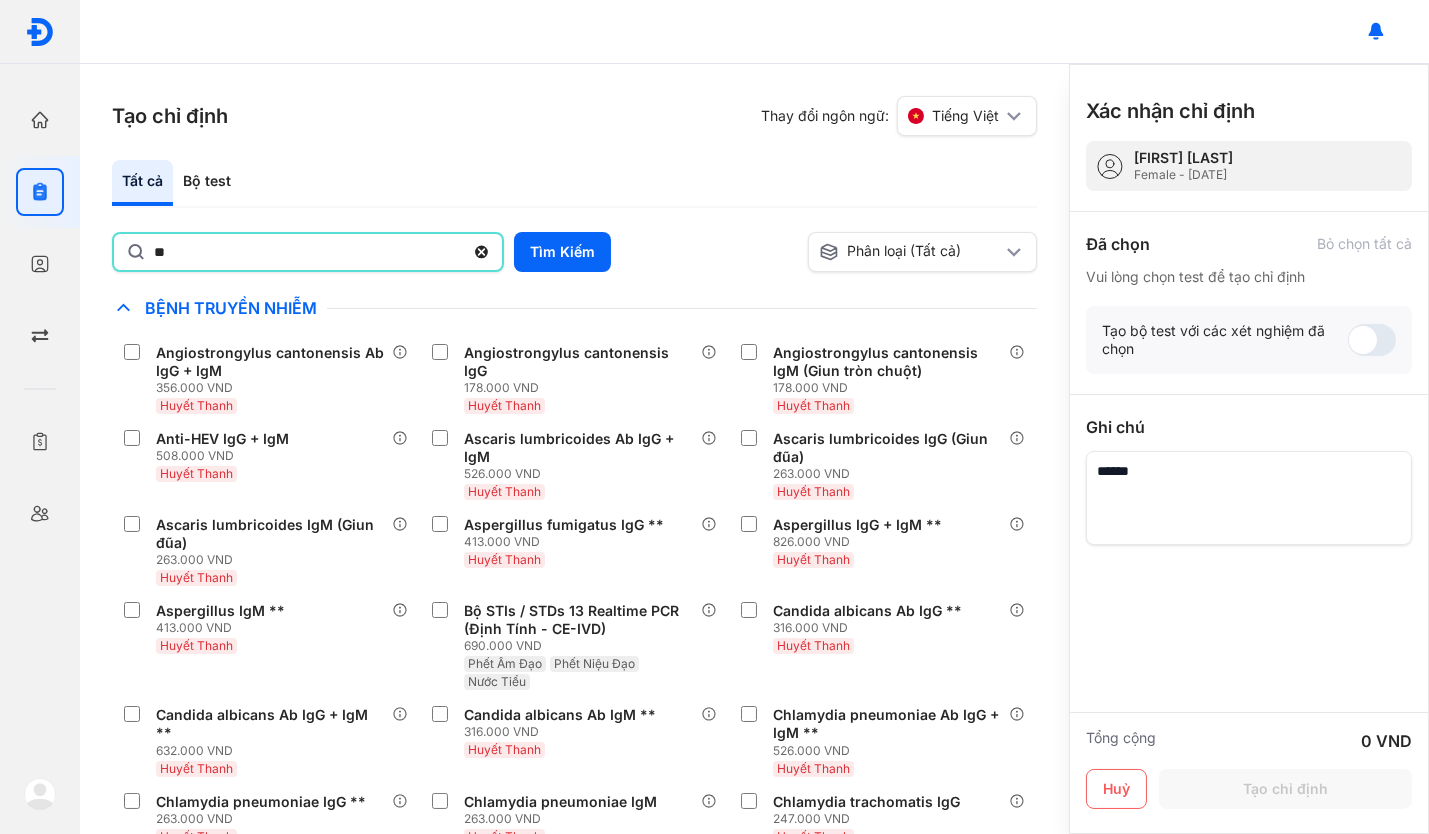 type on "********" 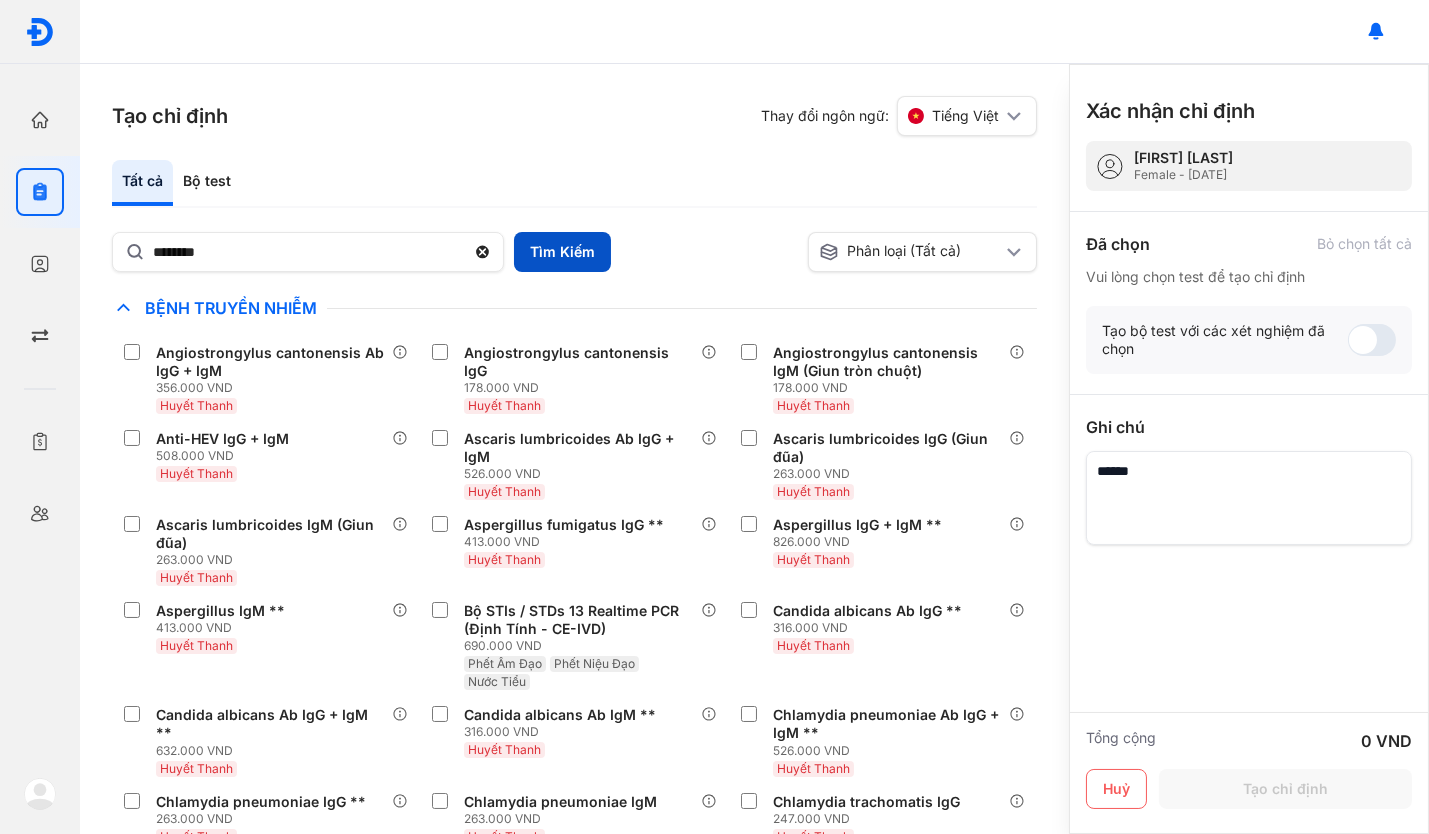 click on "Tìm Kiếm" at bounding box center (562, 252) 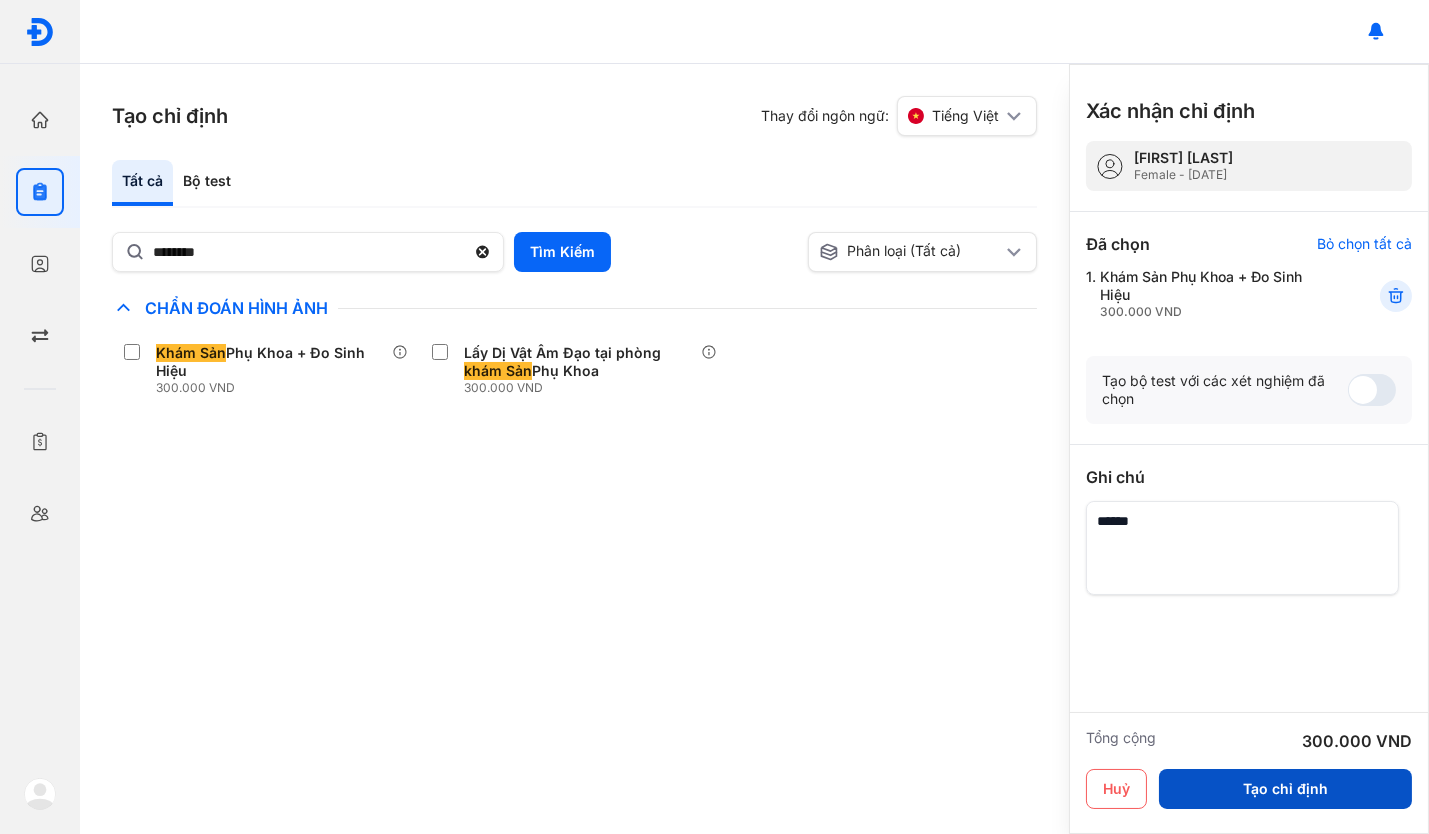 click on "Tạo chỉ định" at bounding box center [1285, 789] 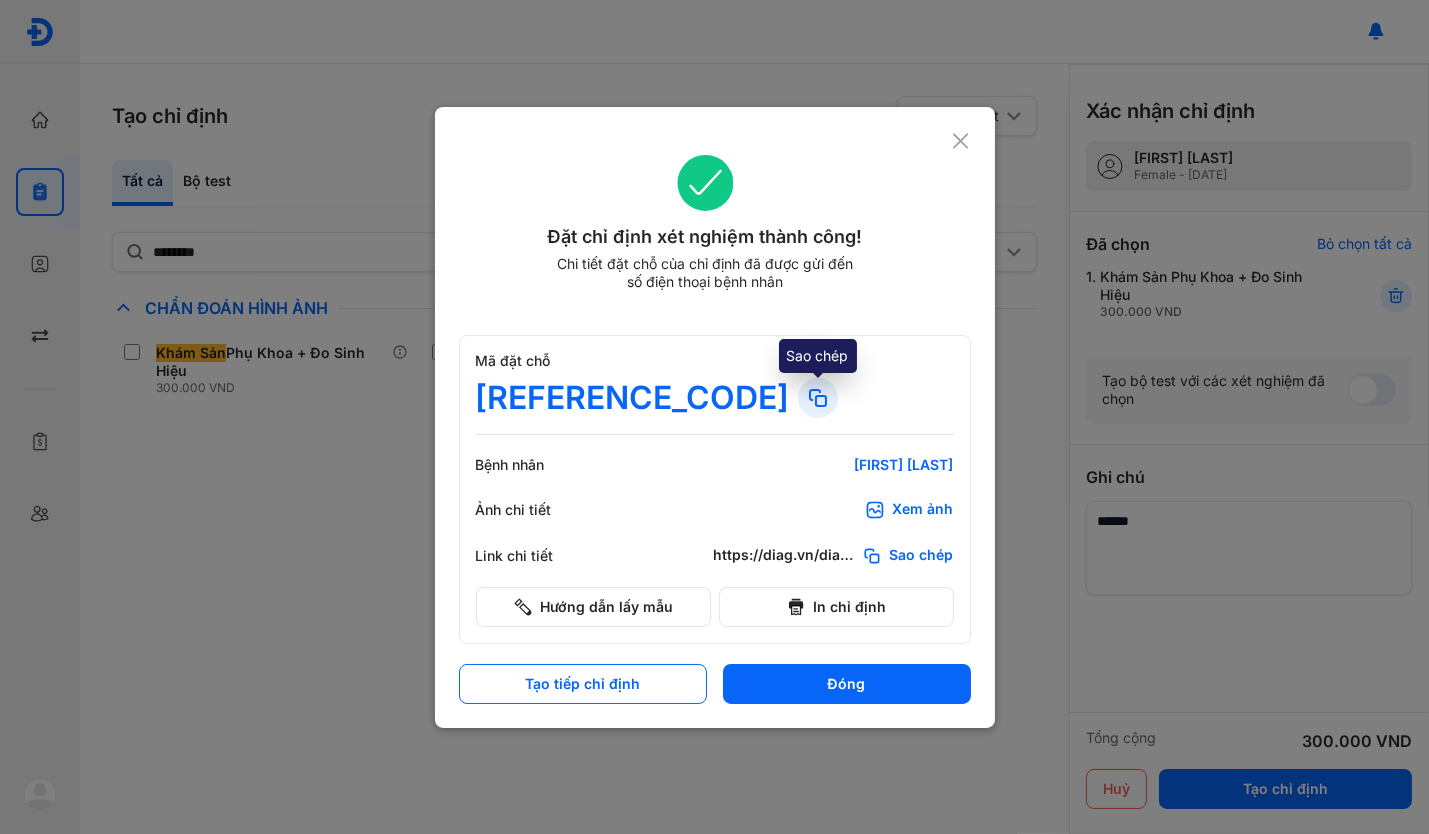 click 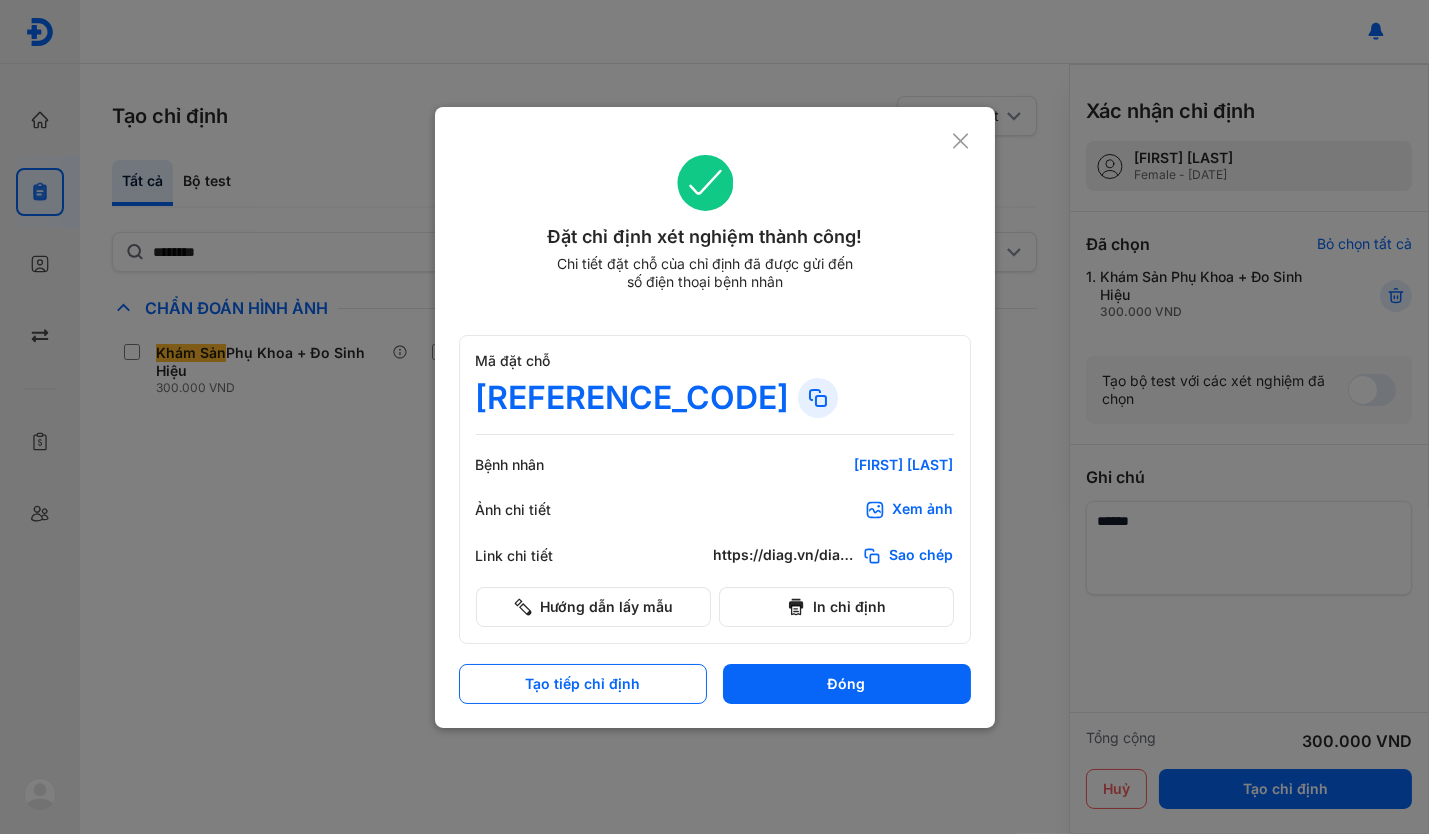 click 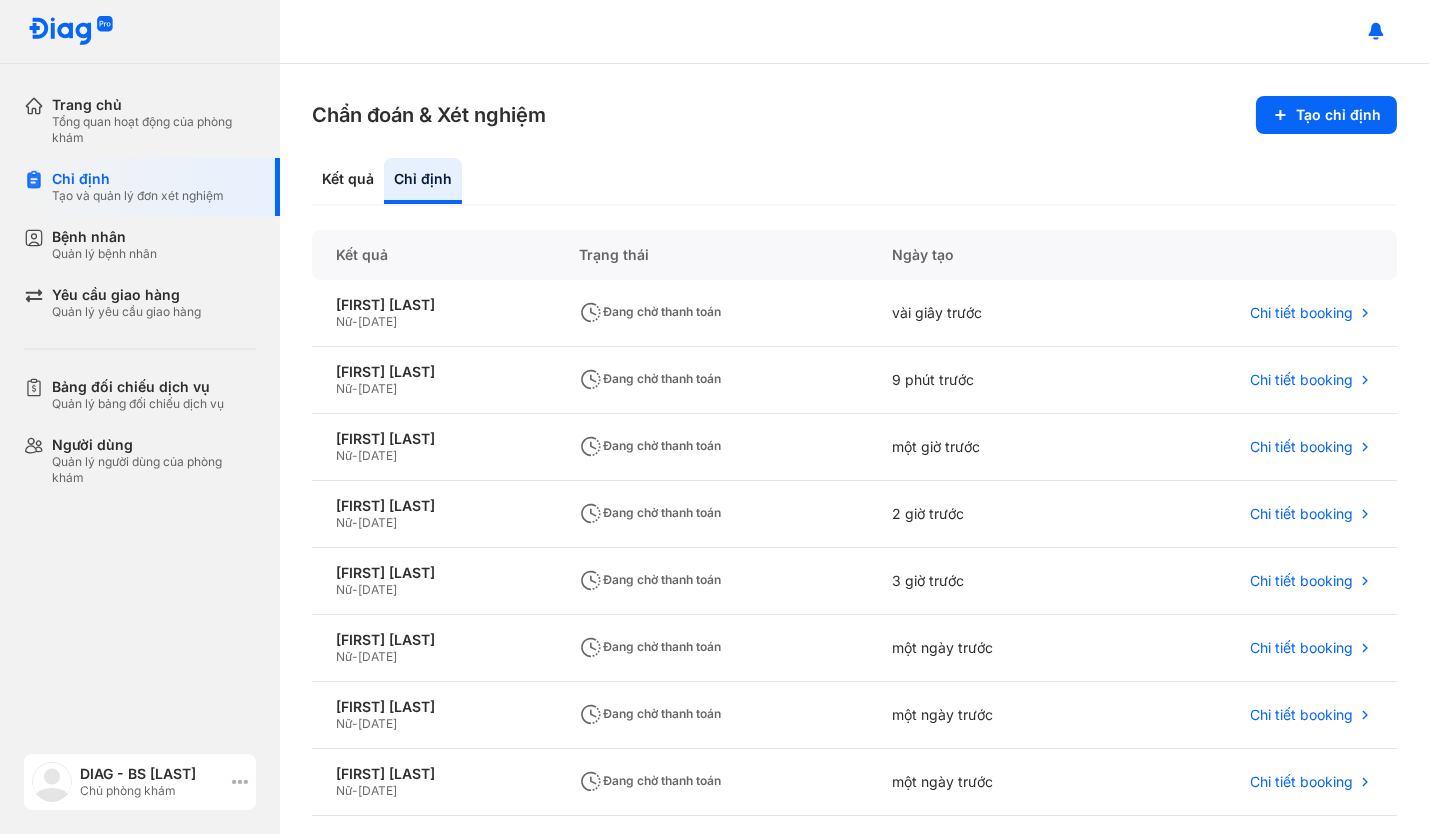click on "DIAG - BS [LAST]" at bounding box center [152, 774] 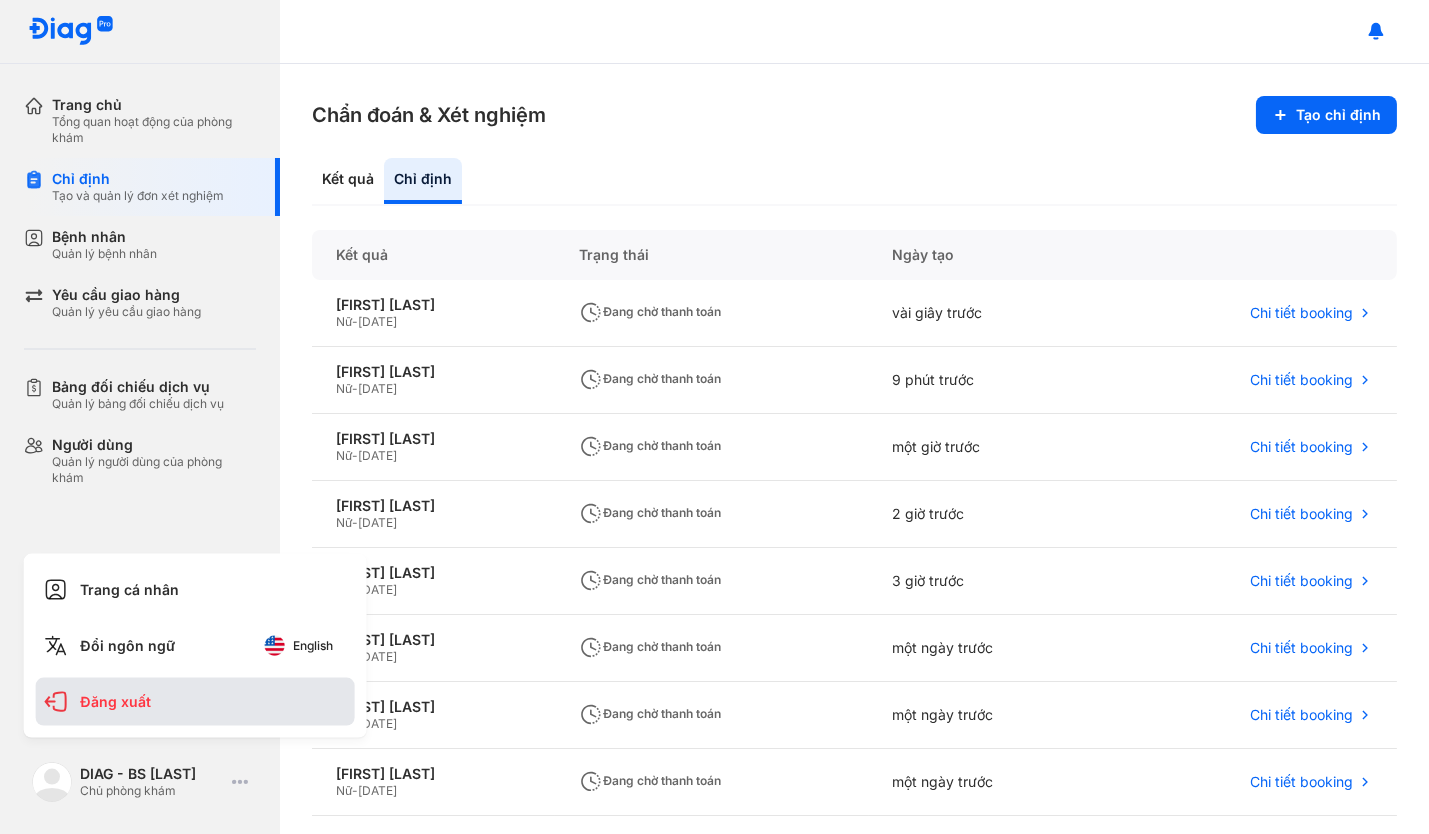 click on "Đăng xuất" 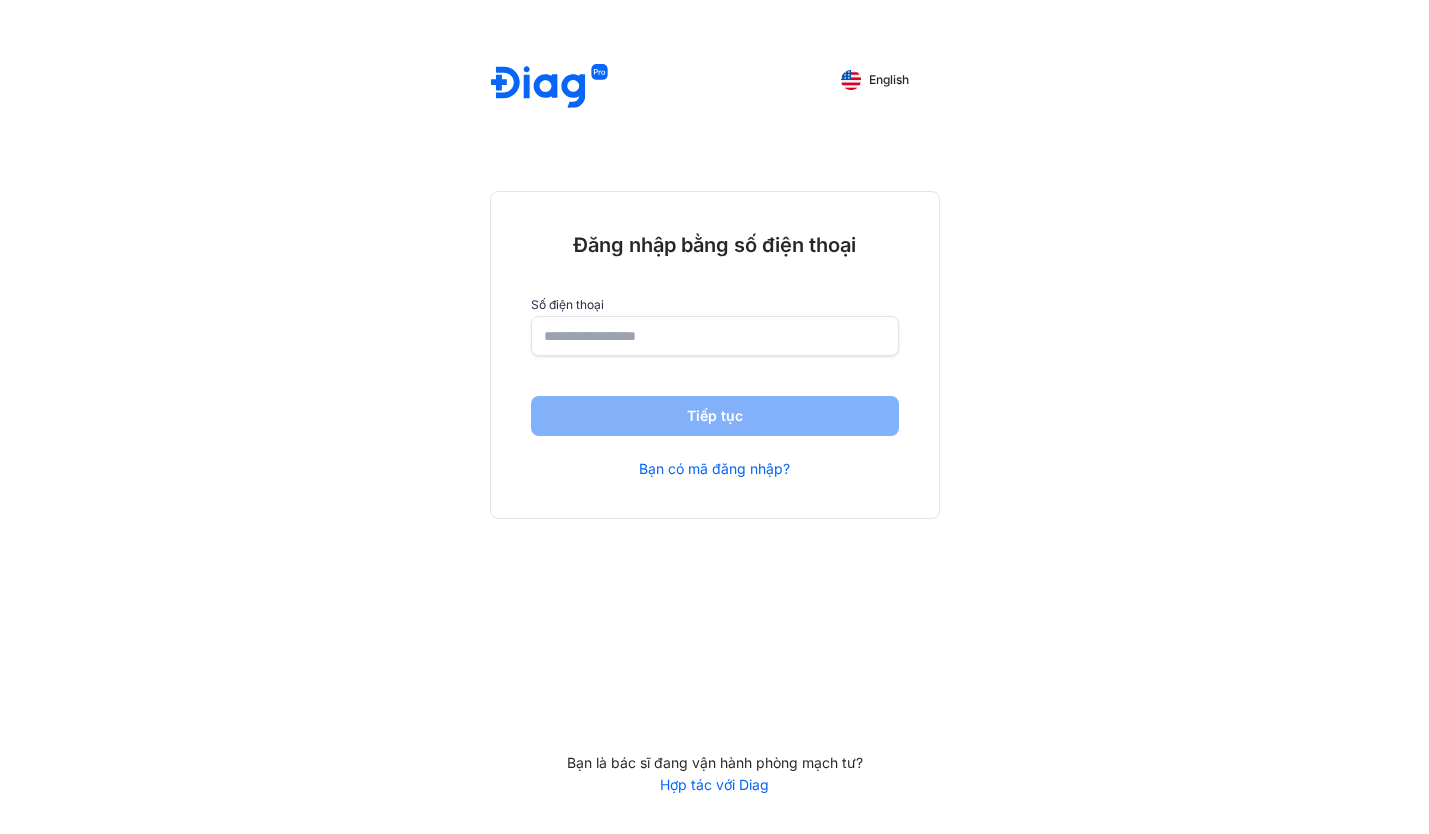 scroll, scrollTop: 0, scrollLeft: 0, axis: both 